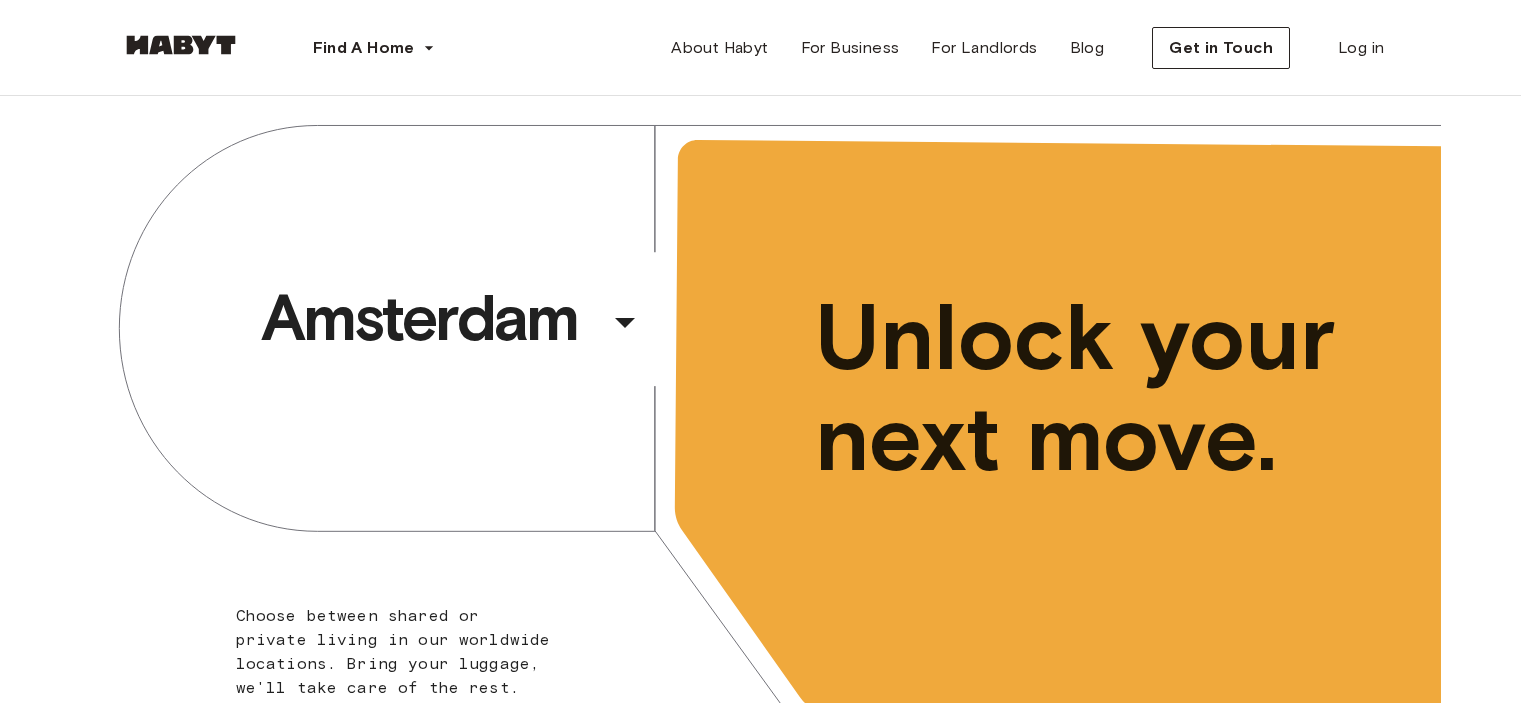 scroll, scrollTop: 0, scrollLeft: 0, axis: both 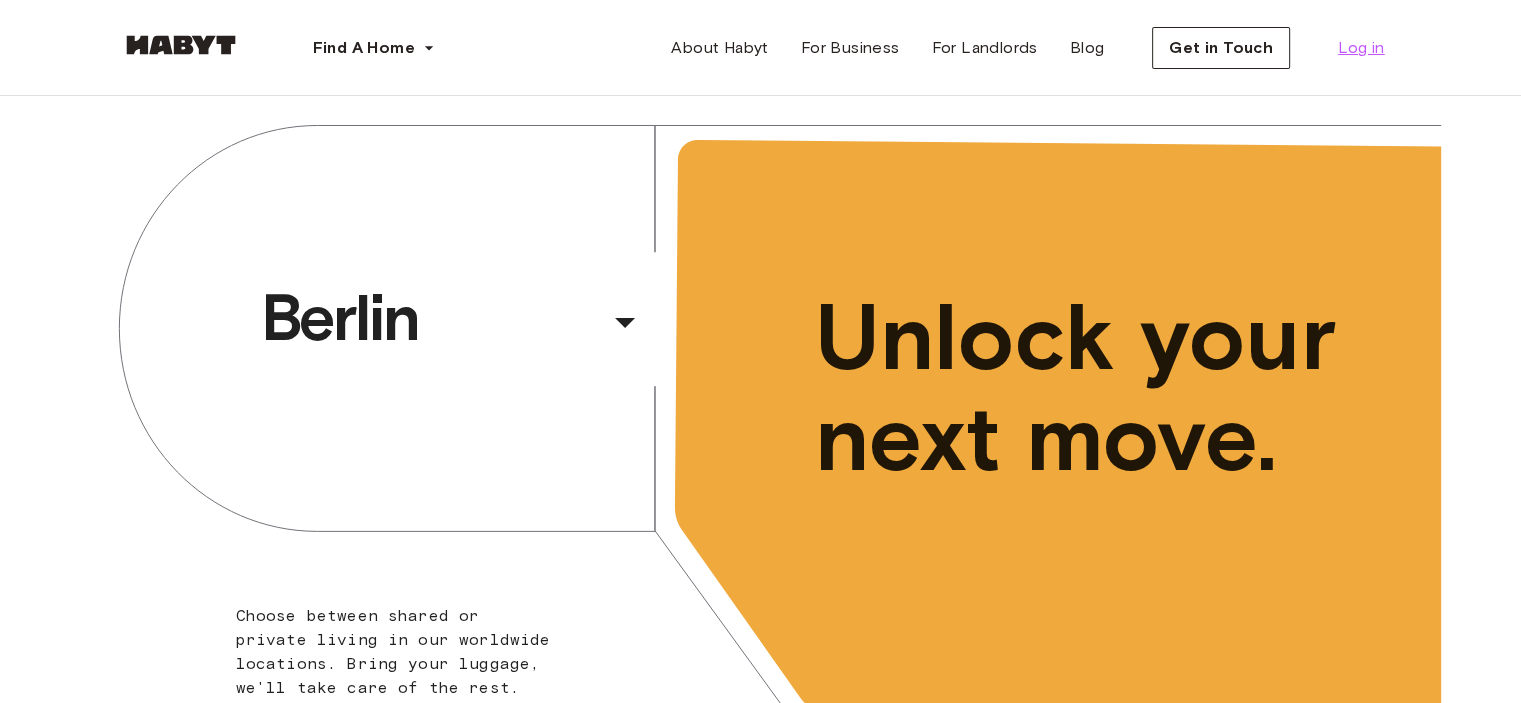 click on "Log in" at bounding box center [1361, 48] 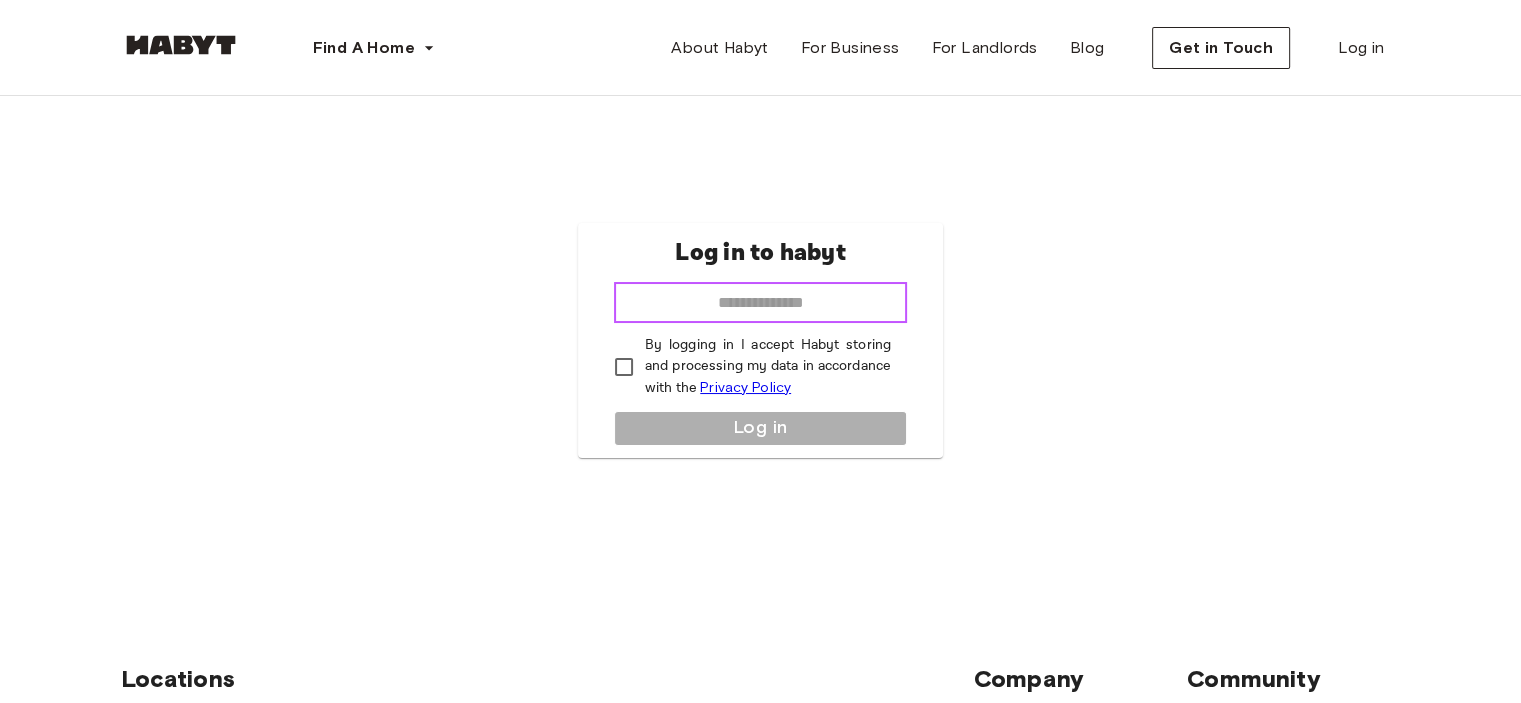 click at bounding box center [760, 303] 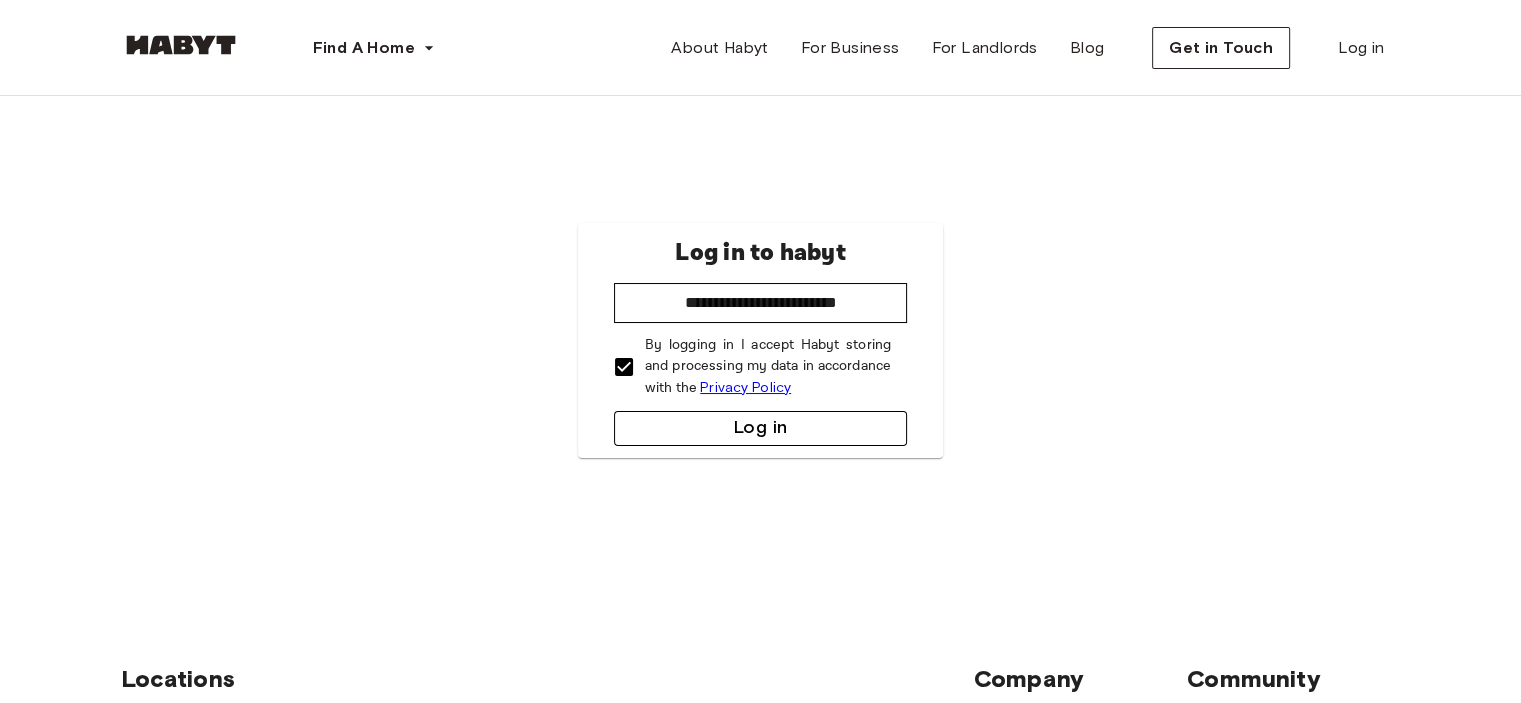 click on "Log in" at bounding box center (760, 428) 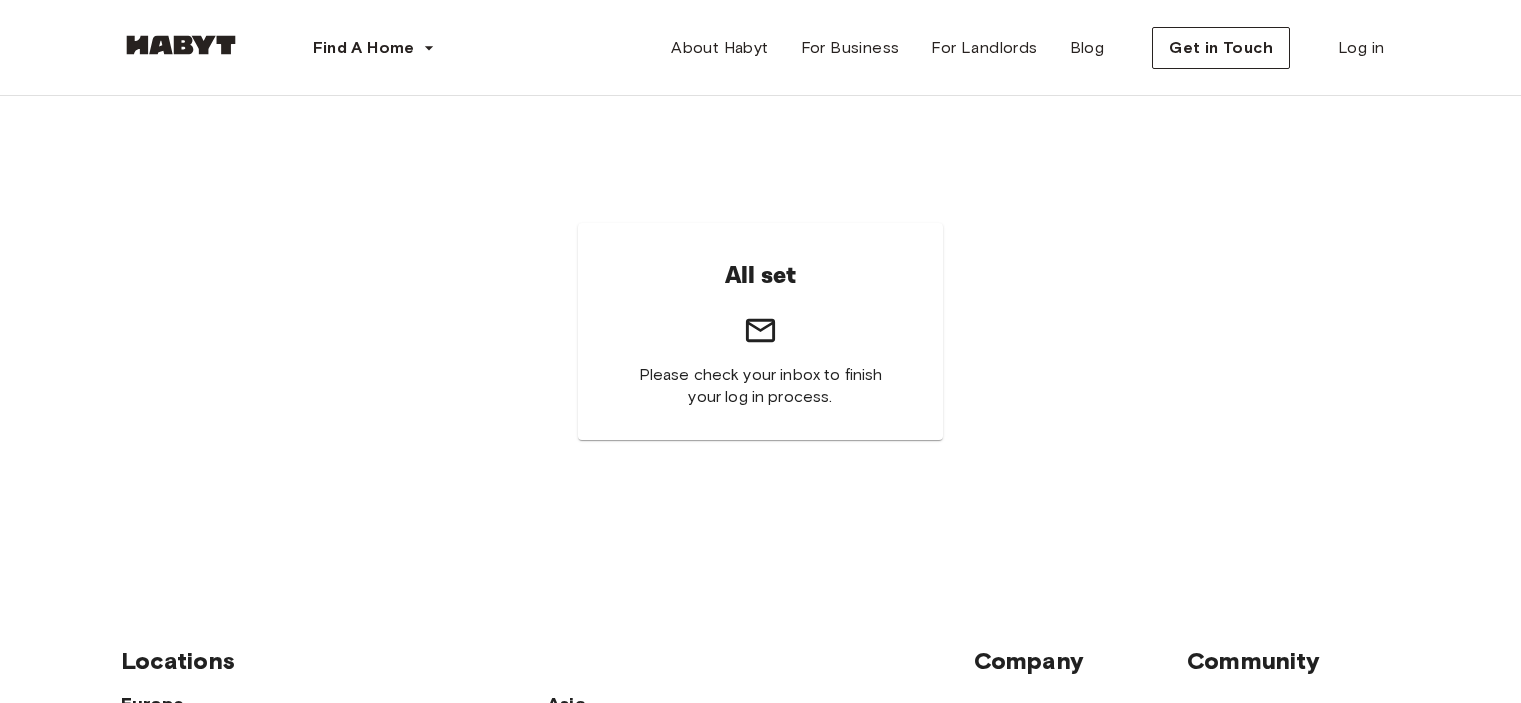 scroll, scrollTop: 0, scrollLeft: 0, axis: both 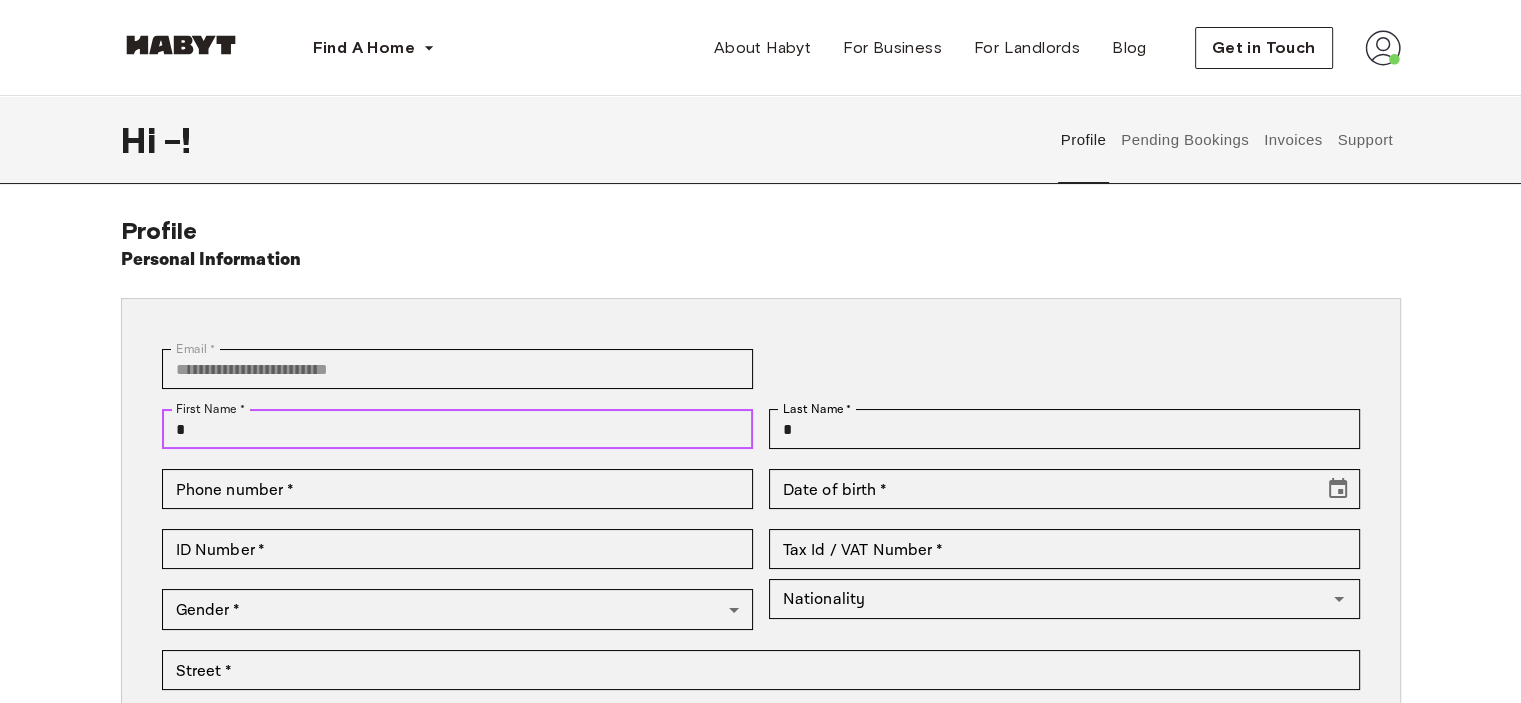 click on "*" at bounding box center (457, 429) 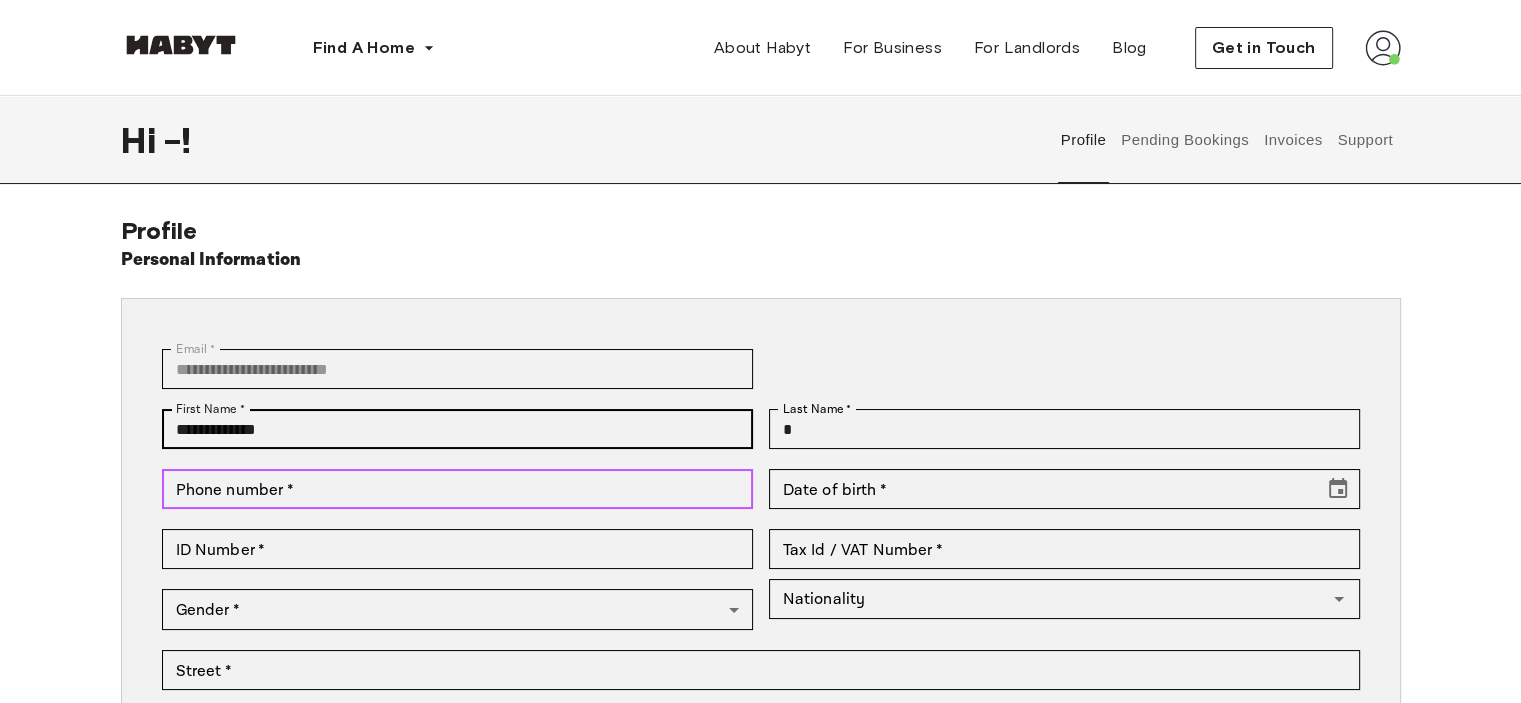 type on "**********" 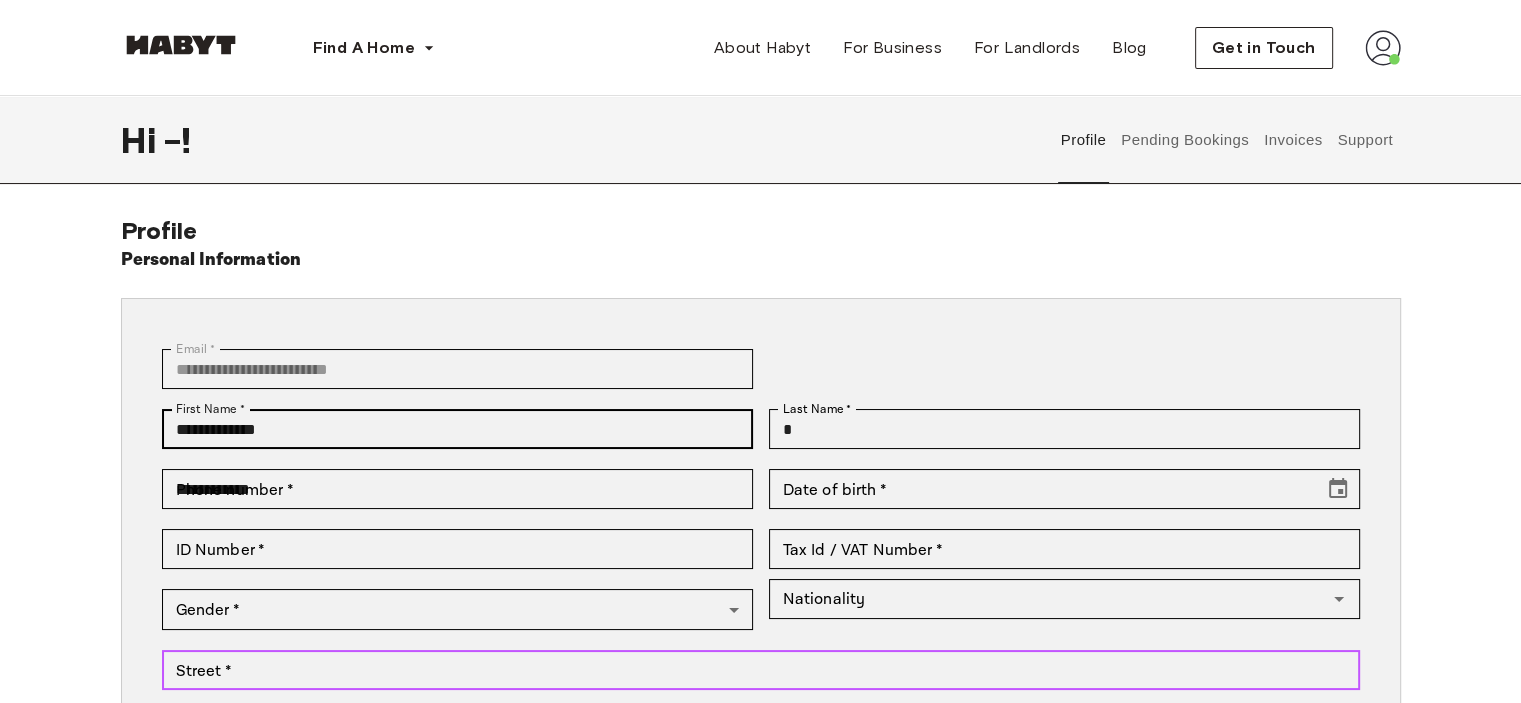 type on "**********" 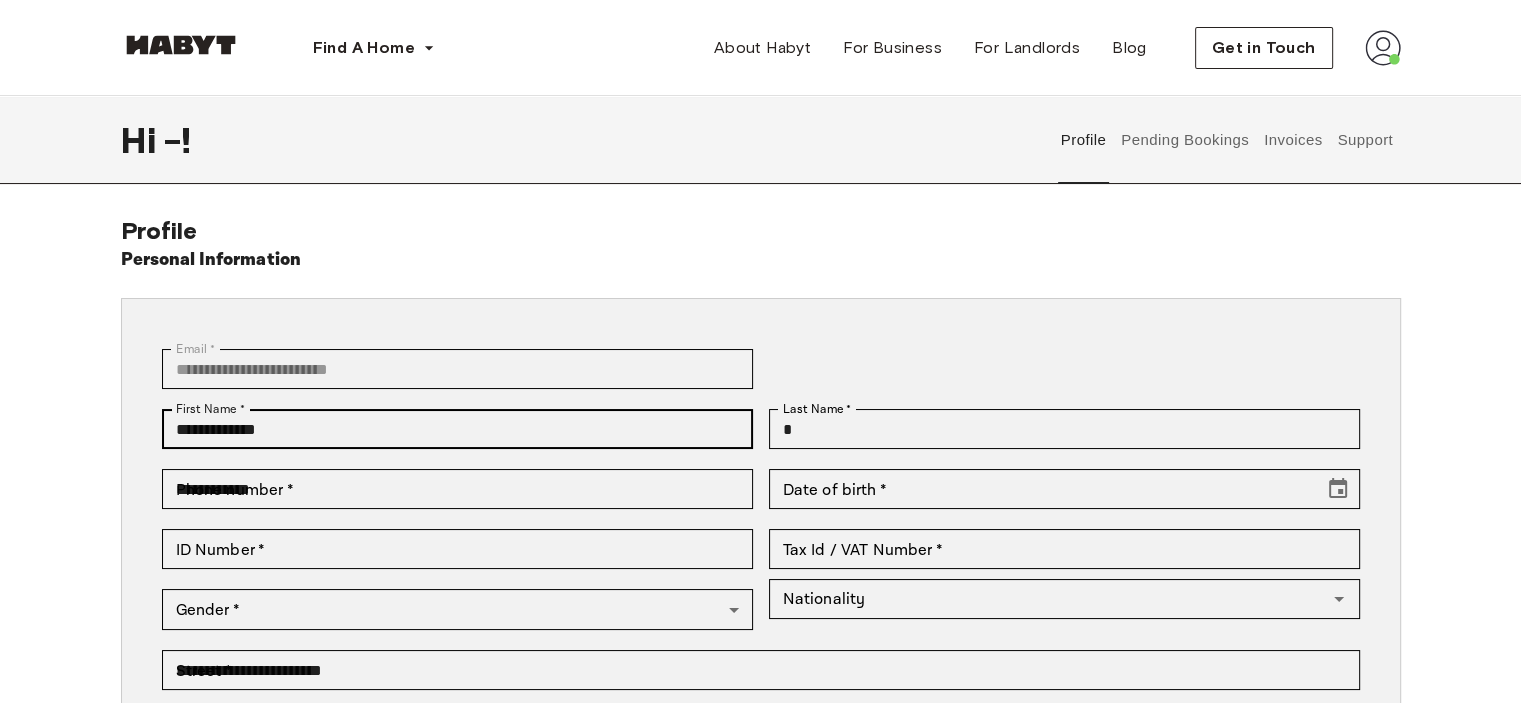 type on "******" 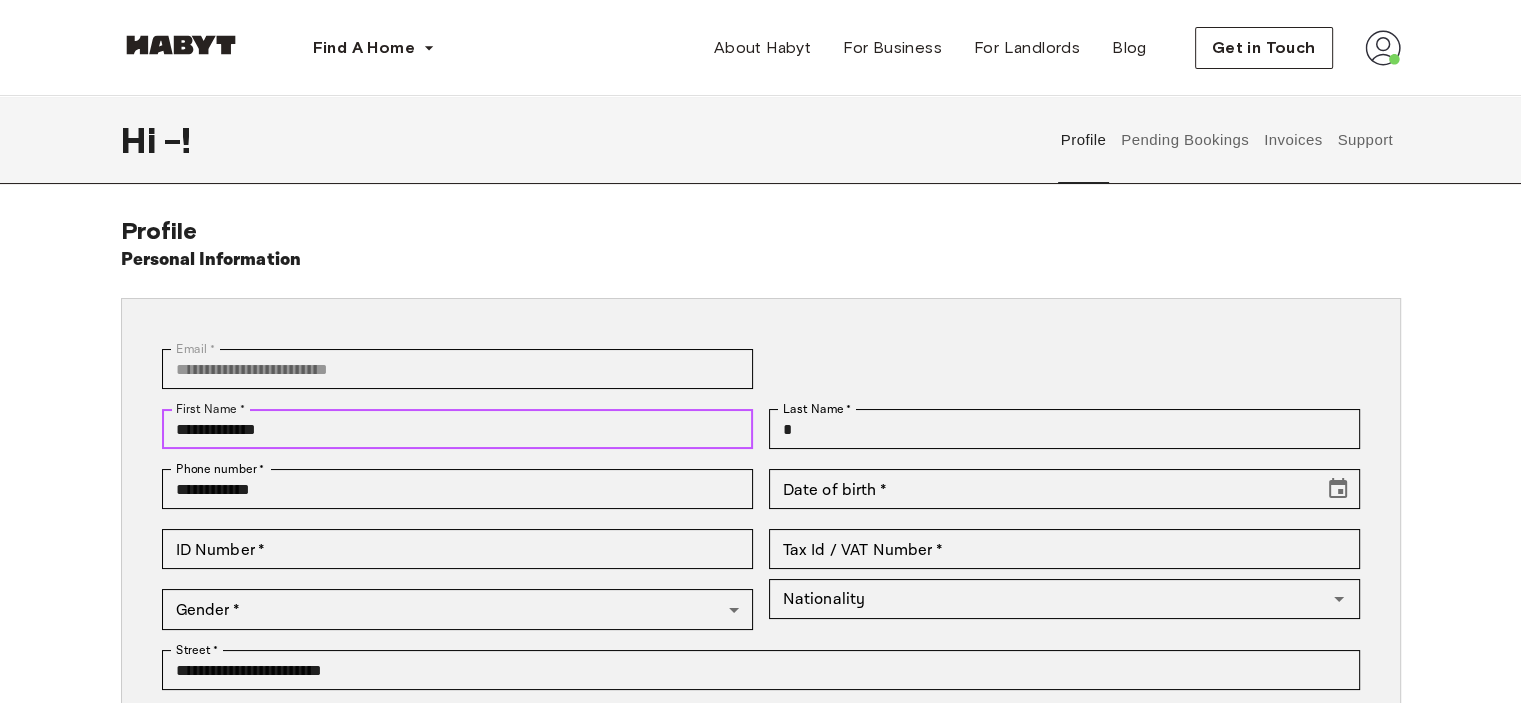 click on "**********" at bounding box center [457, 429] 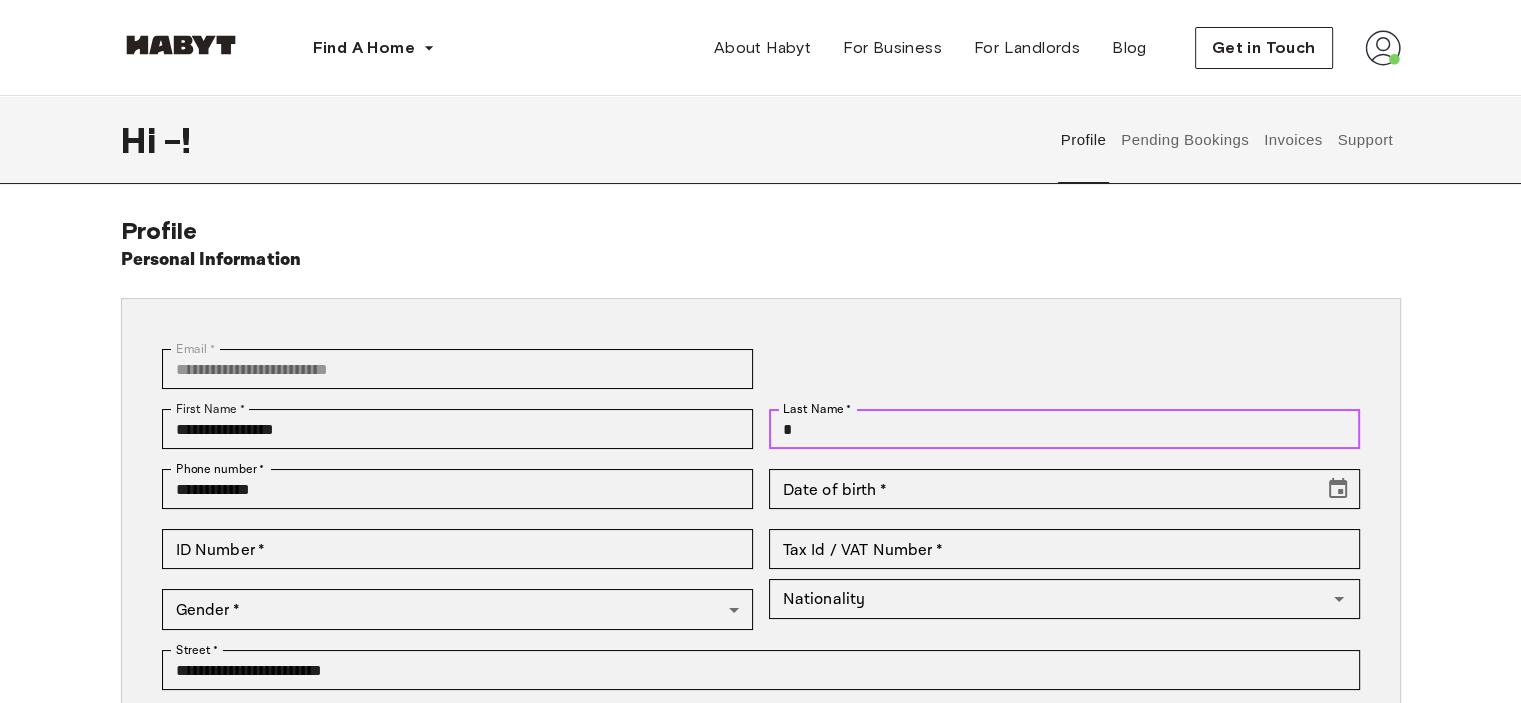 click on "*" at bounding box center (1064, 429) 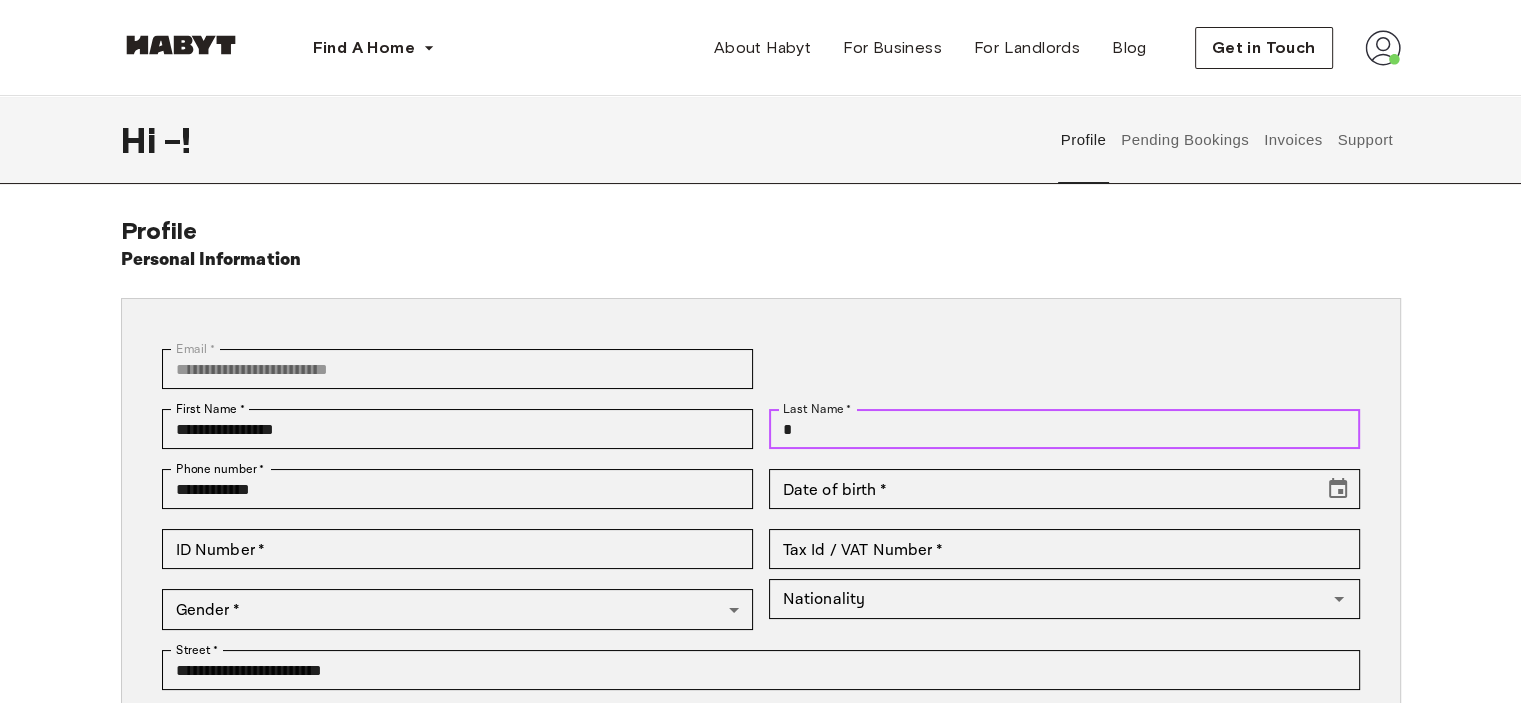 type on "********" 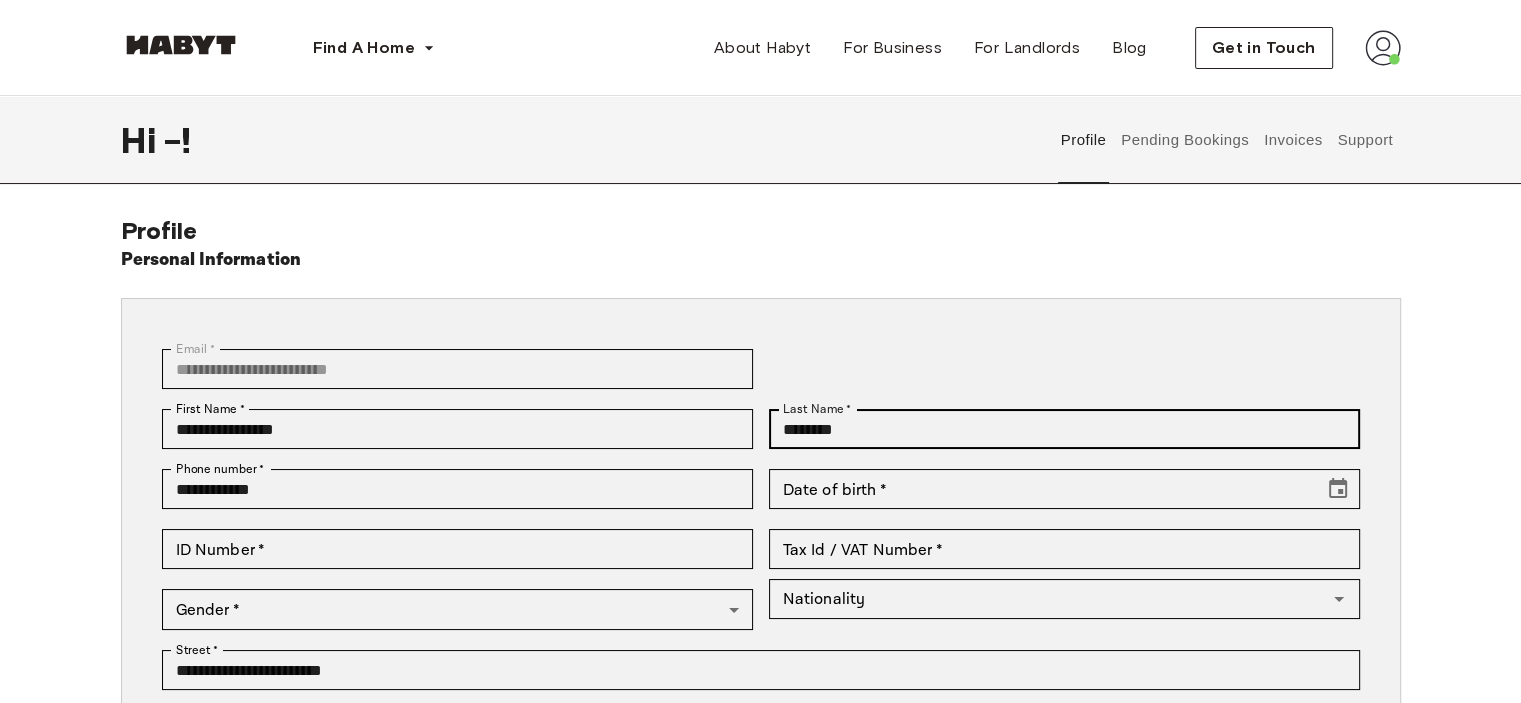 type on "*******" 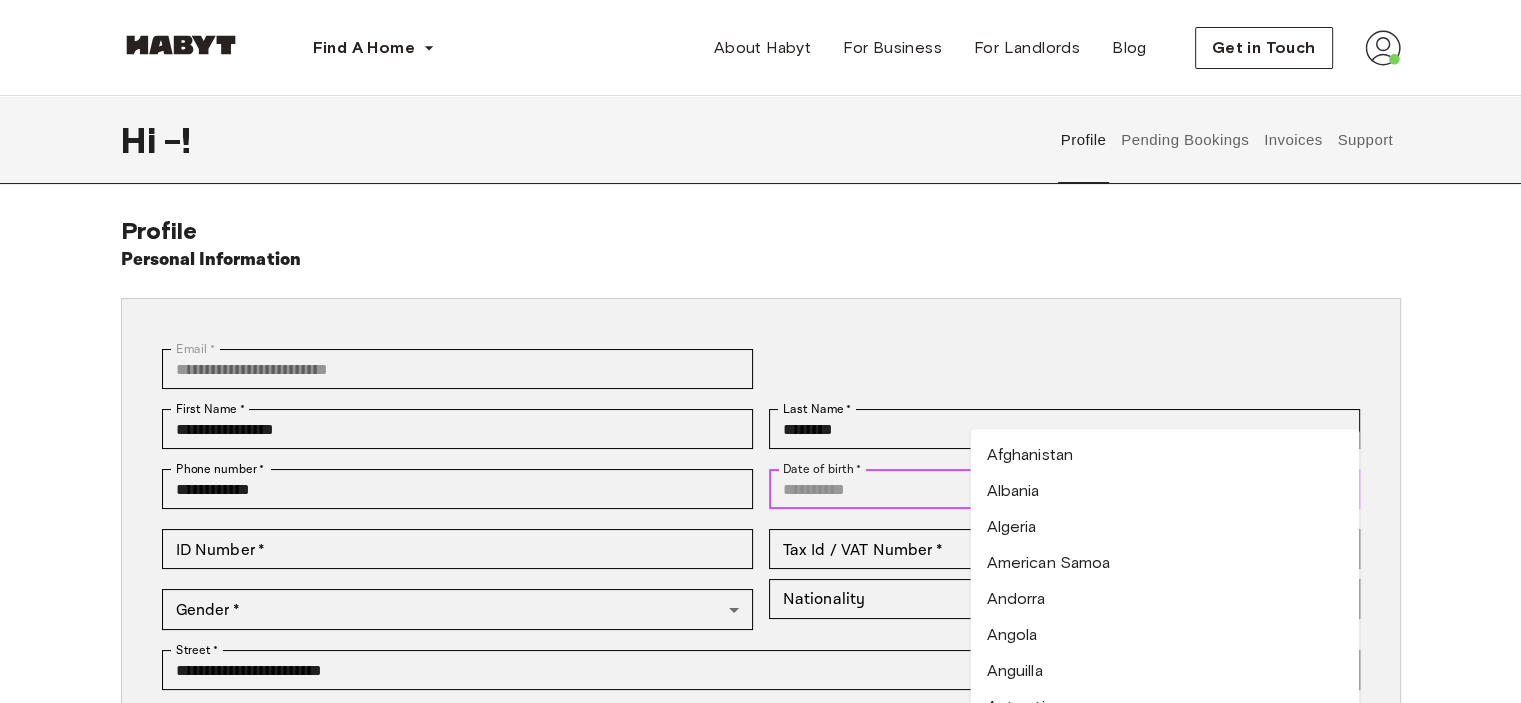 click on "Date of birth   *" at bounding box center (1039, 489) 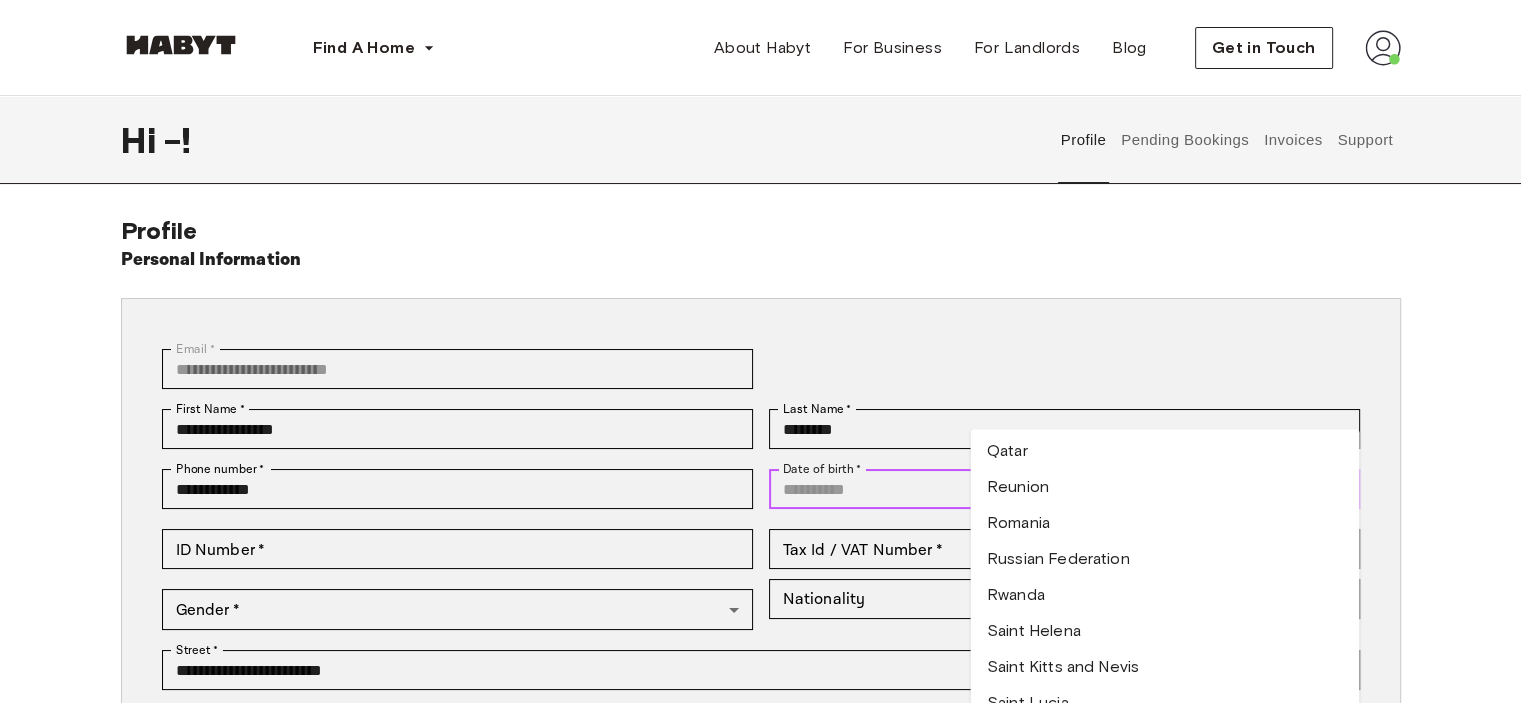 scroll, scrollTop: 6100, scrollLeft: 0, axis: vertical 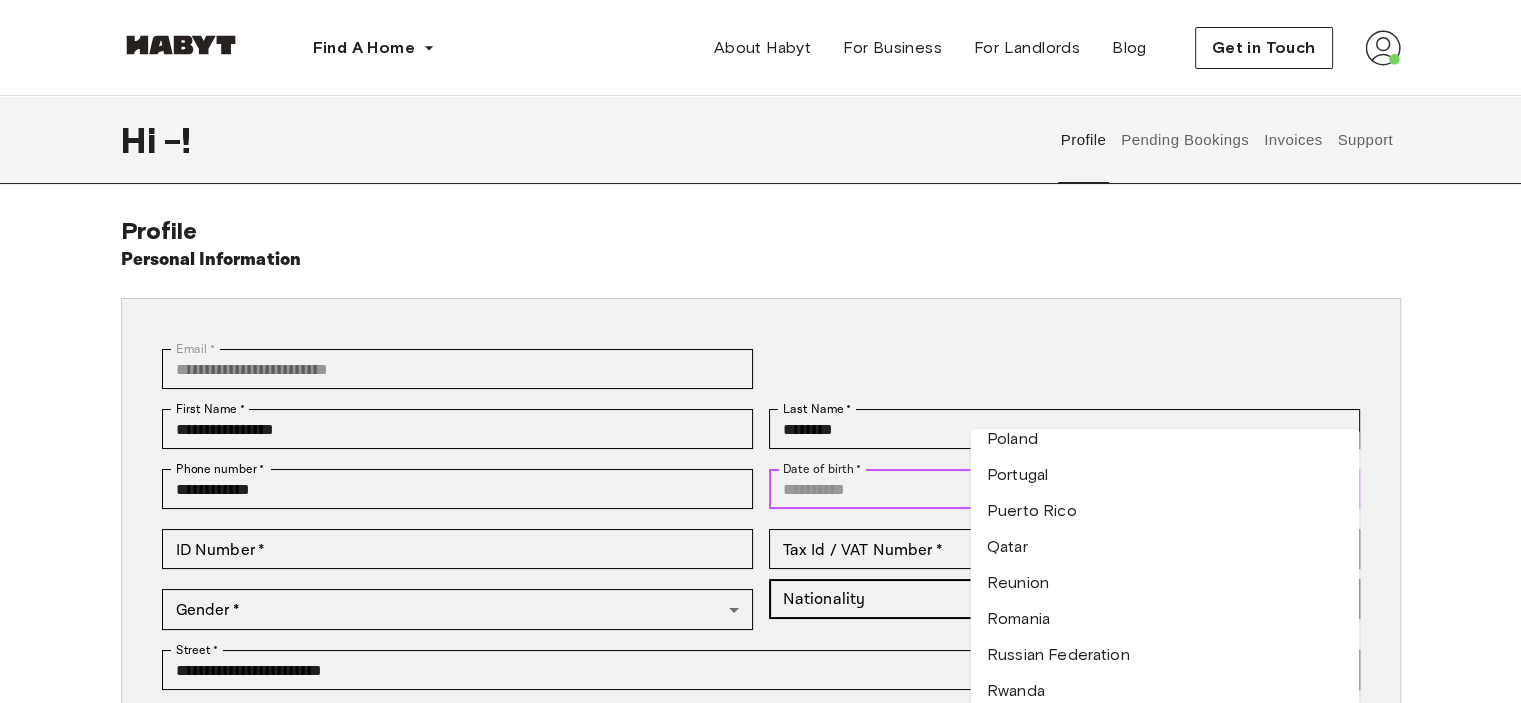 click on "Romania" at bounding box center [1164, 619] 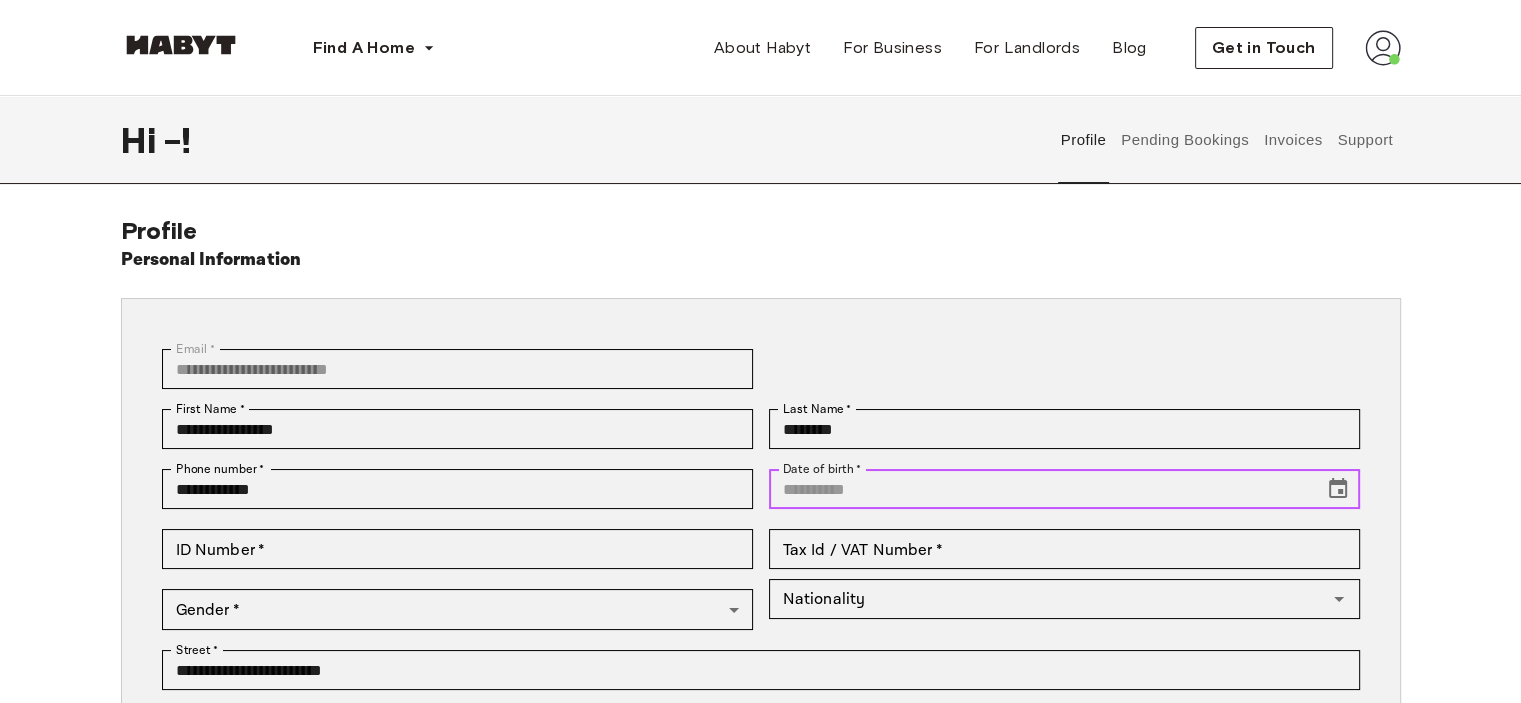 click 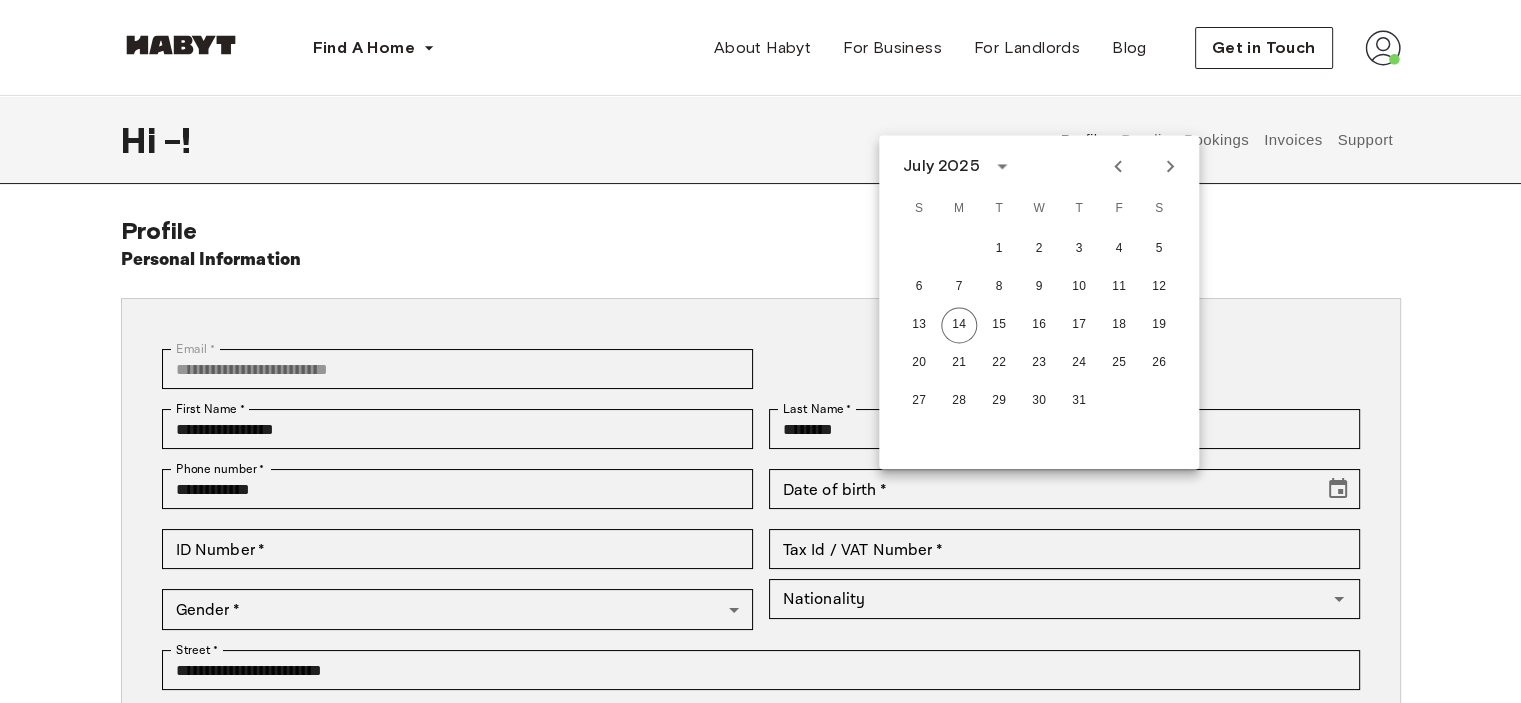click 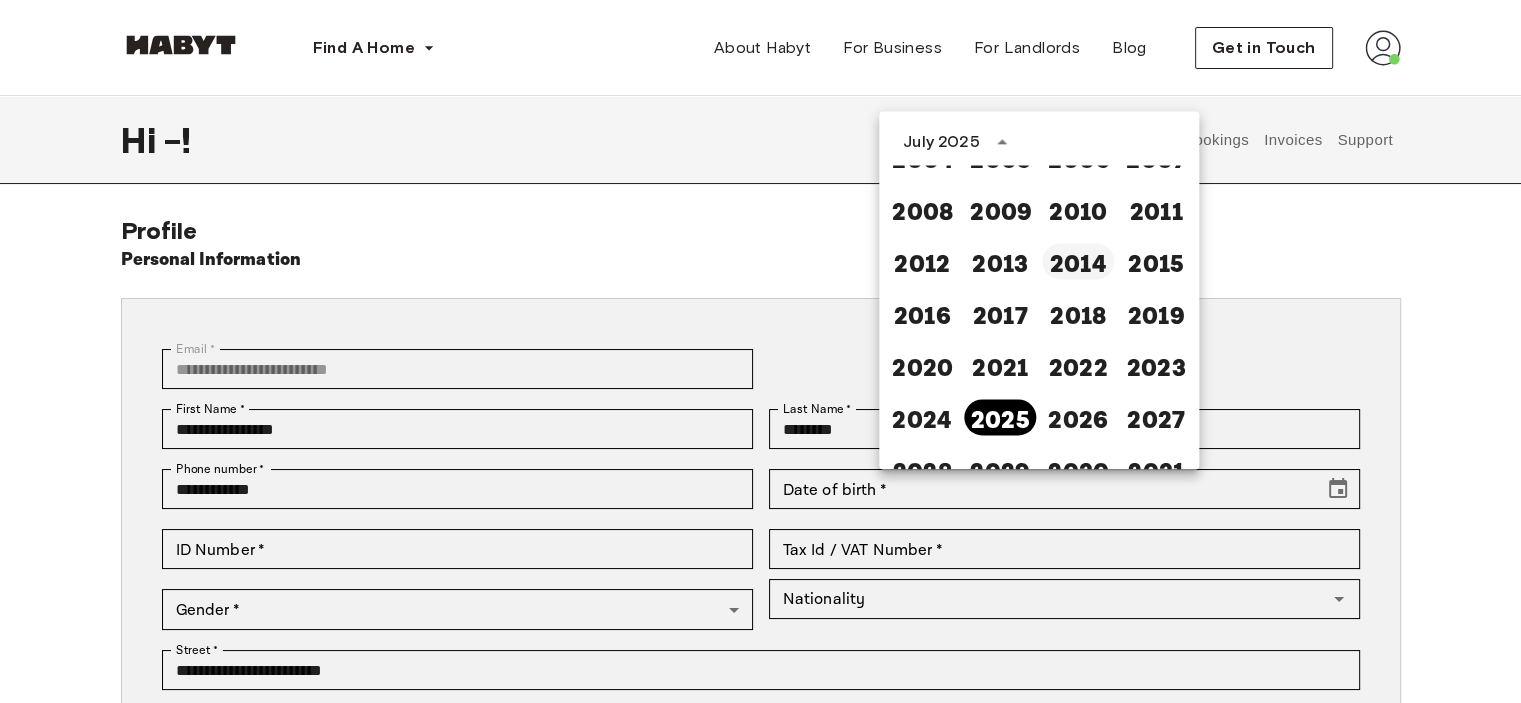 scroll, scrollTop: 1286, scrollLeft: 0, axis: vertical 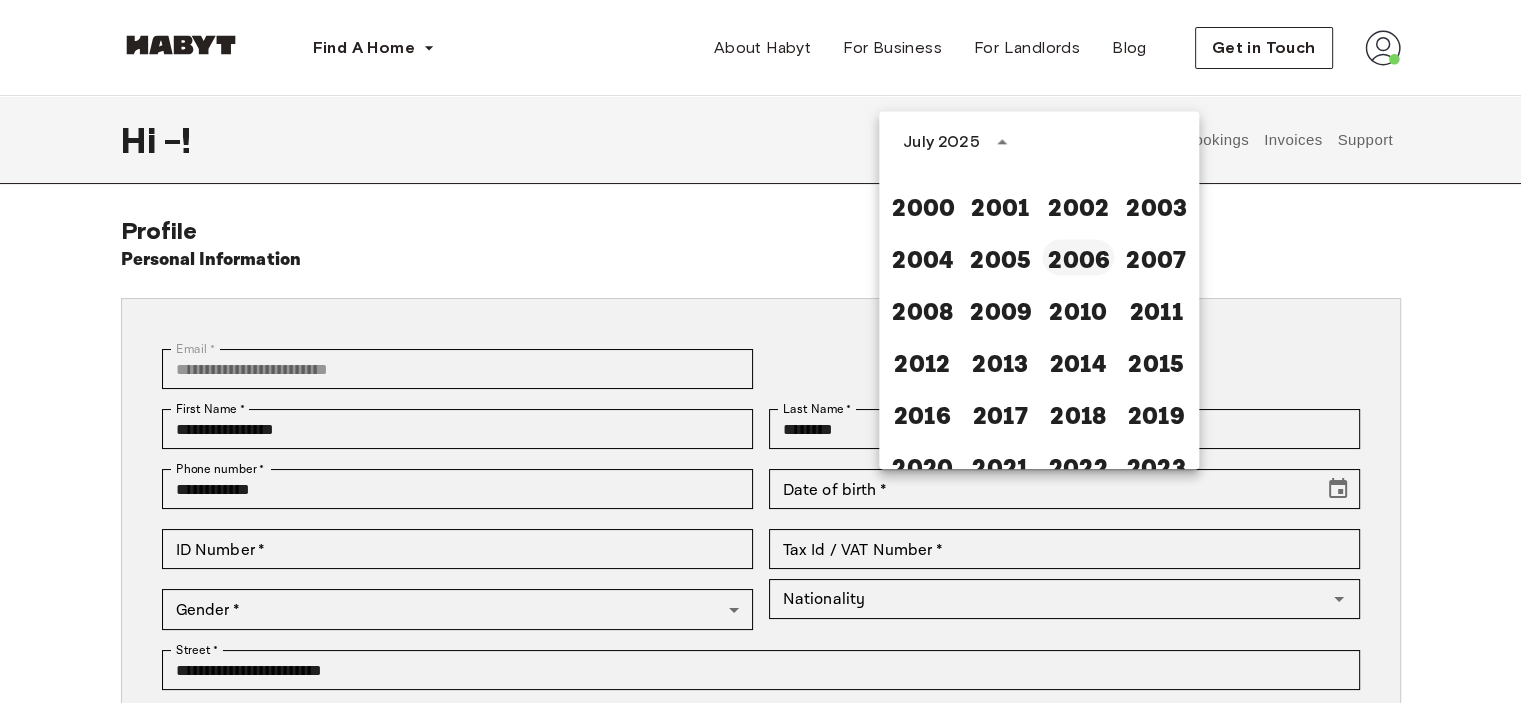 click on "2006" at bounding box center (1078, 257) 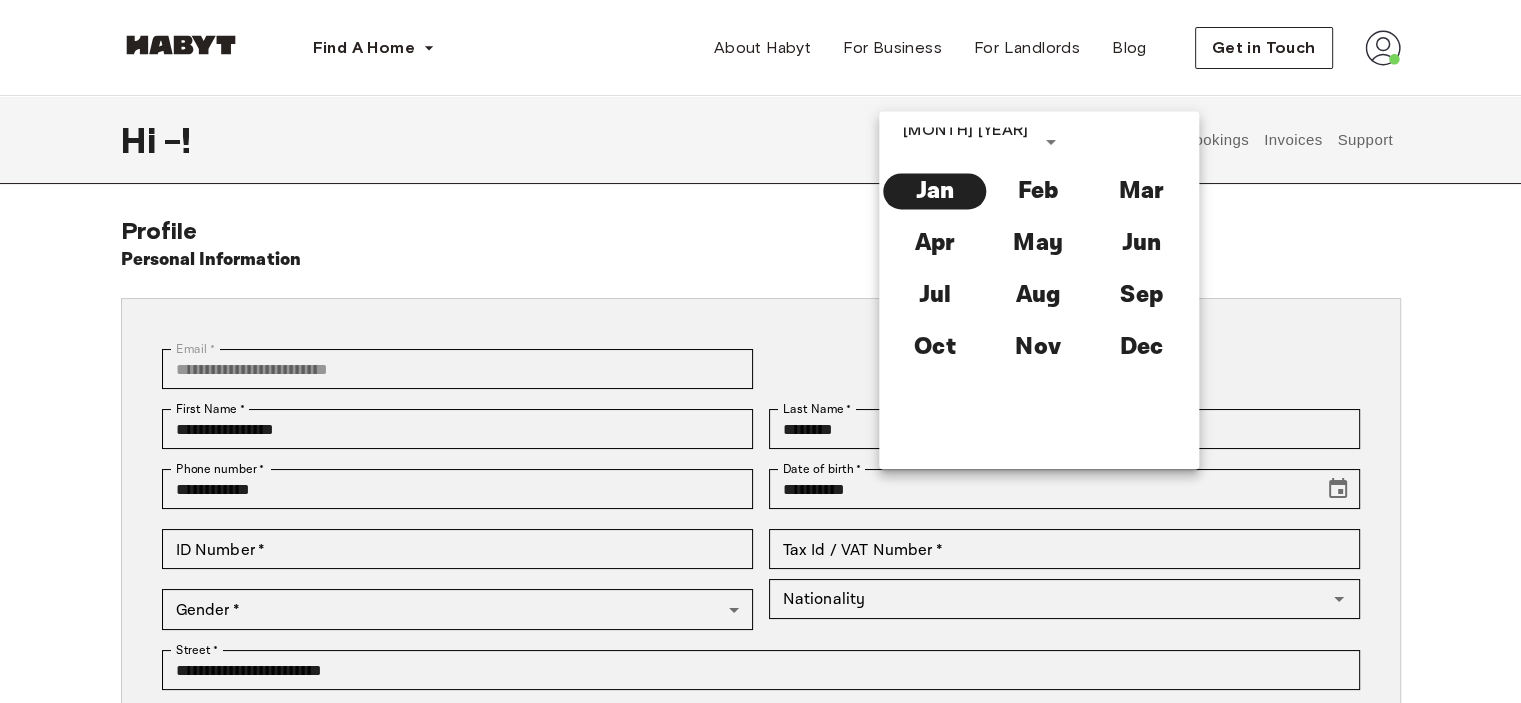 scroll, scrollTop: 0, scrollLeft: 0, axis: both 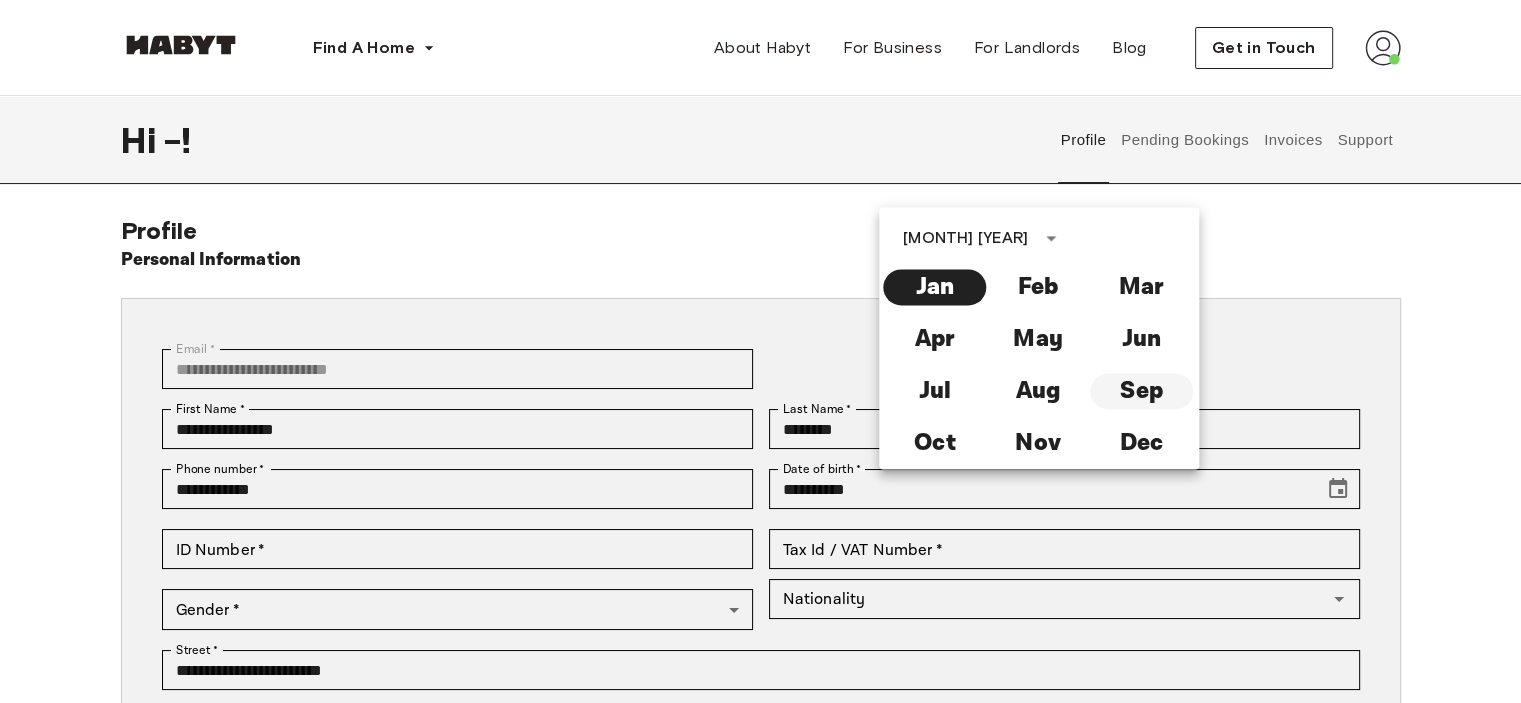 click on "Sep" at bounding box center (1141, 391) 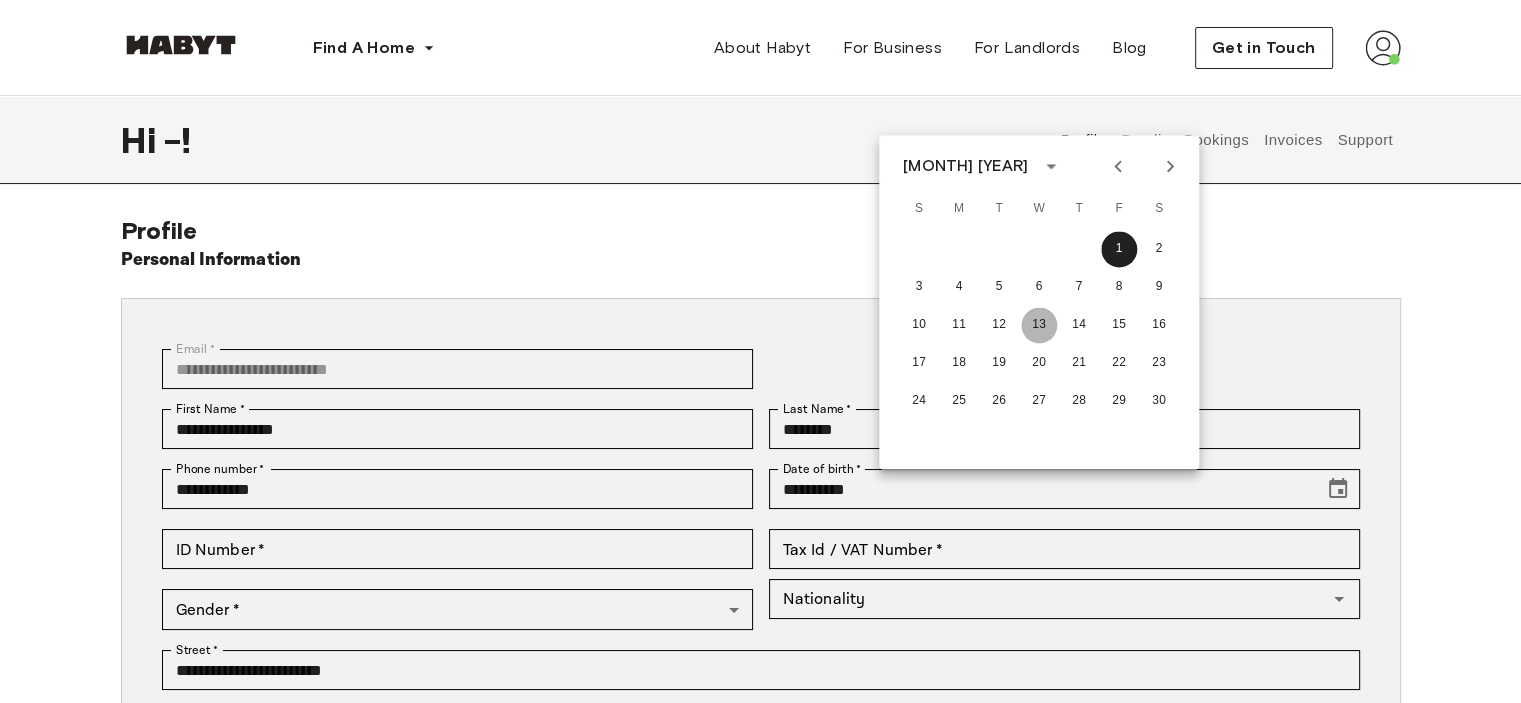 click on "13" at bounding box center [1039, 325] 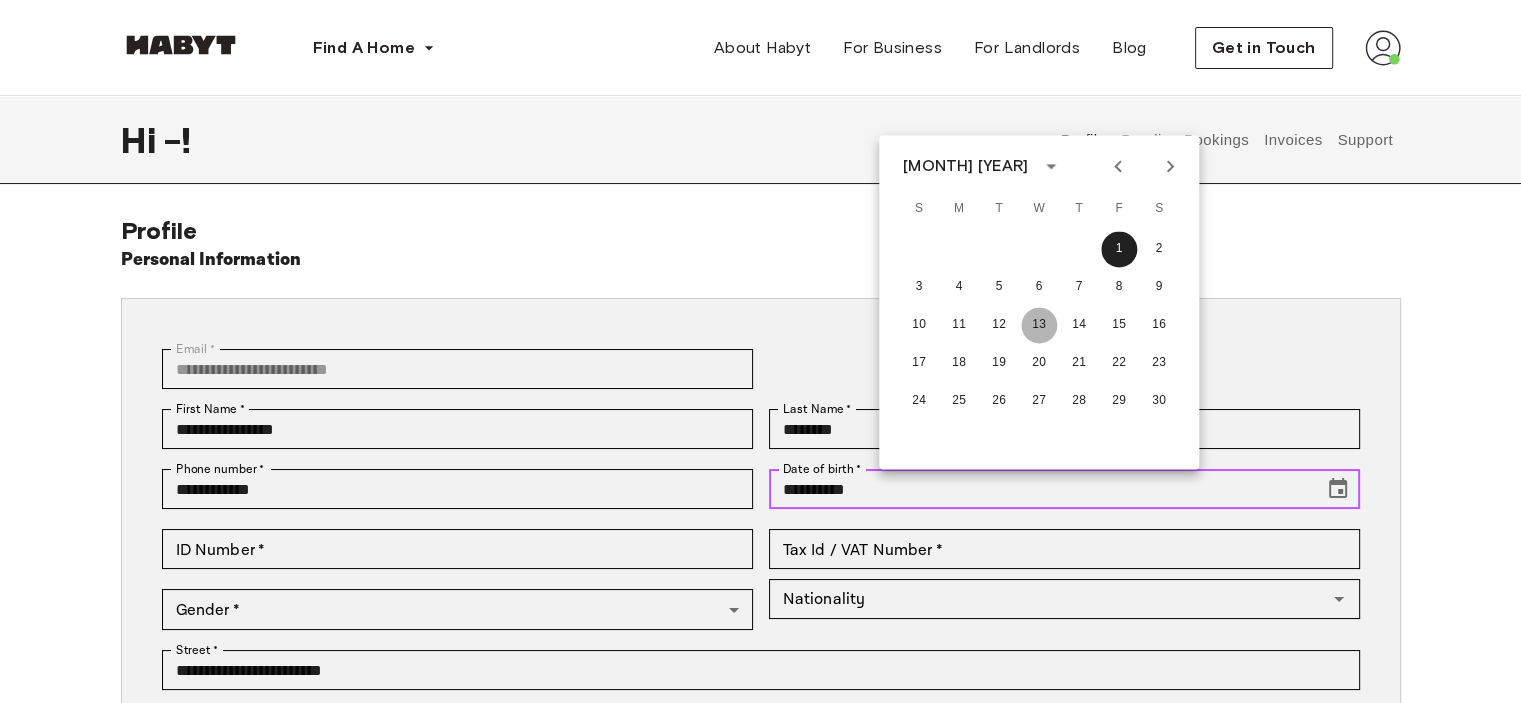 type on "**********" 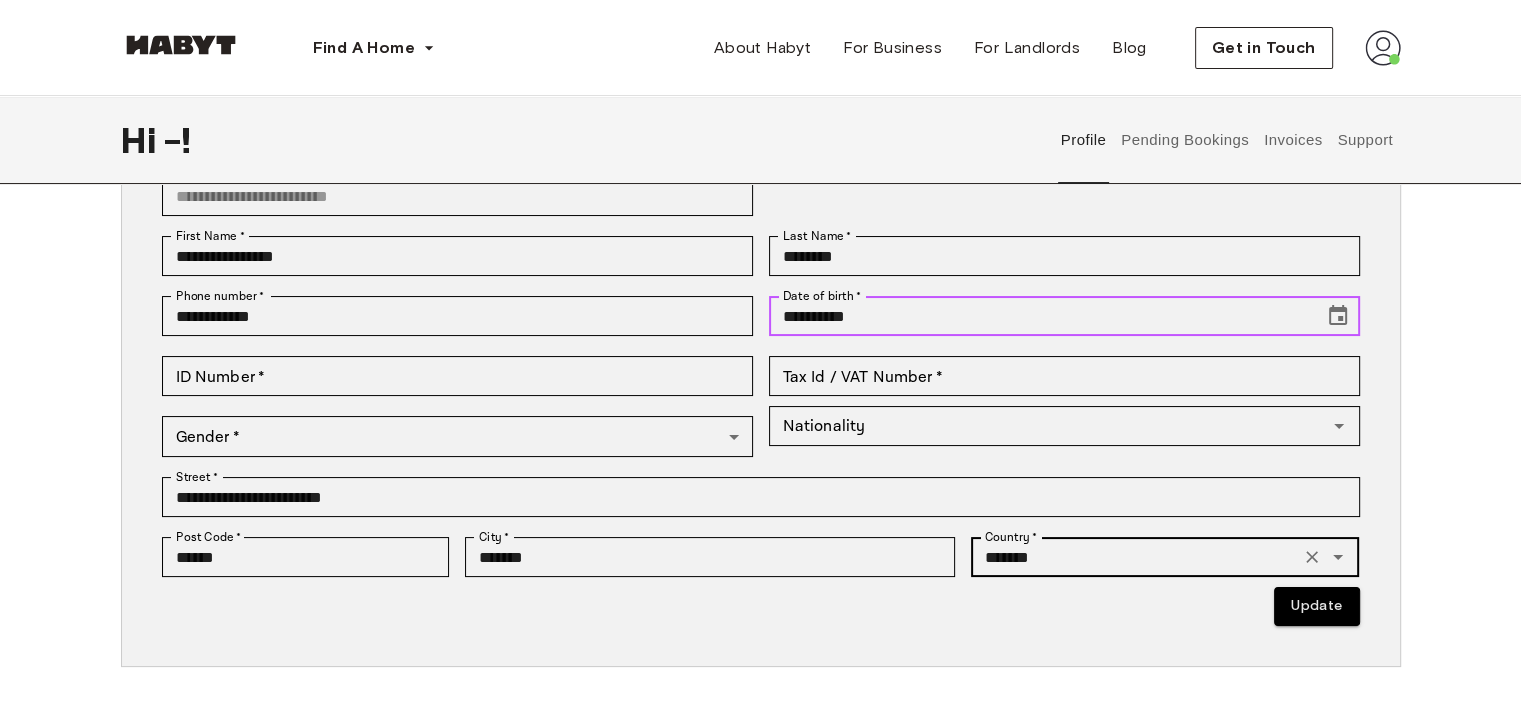 scroll, scrollTop: 200, scrollLeft: 0, axis: vertical 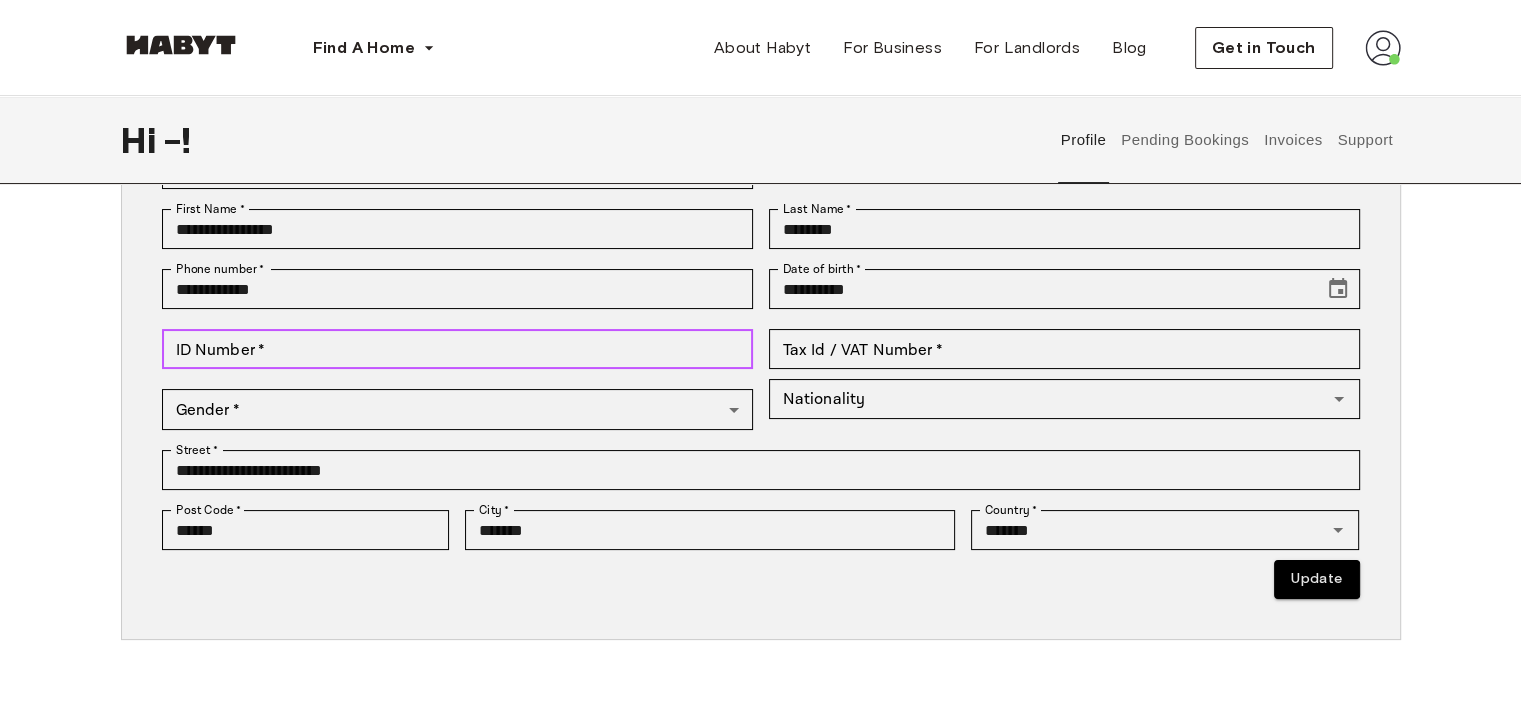 click on "ID Number   *" at bounding box center (457, 349) 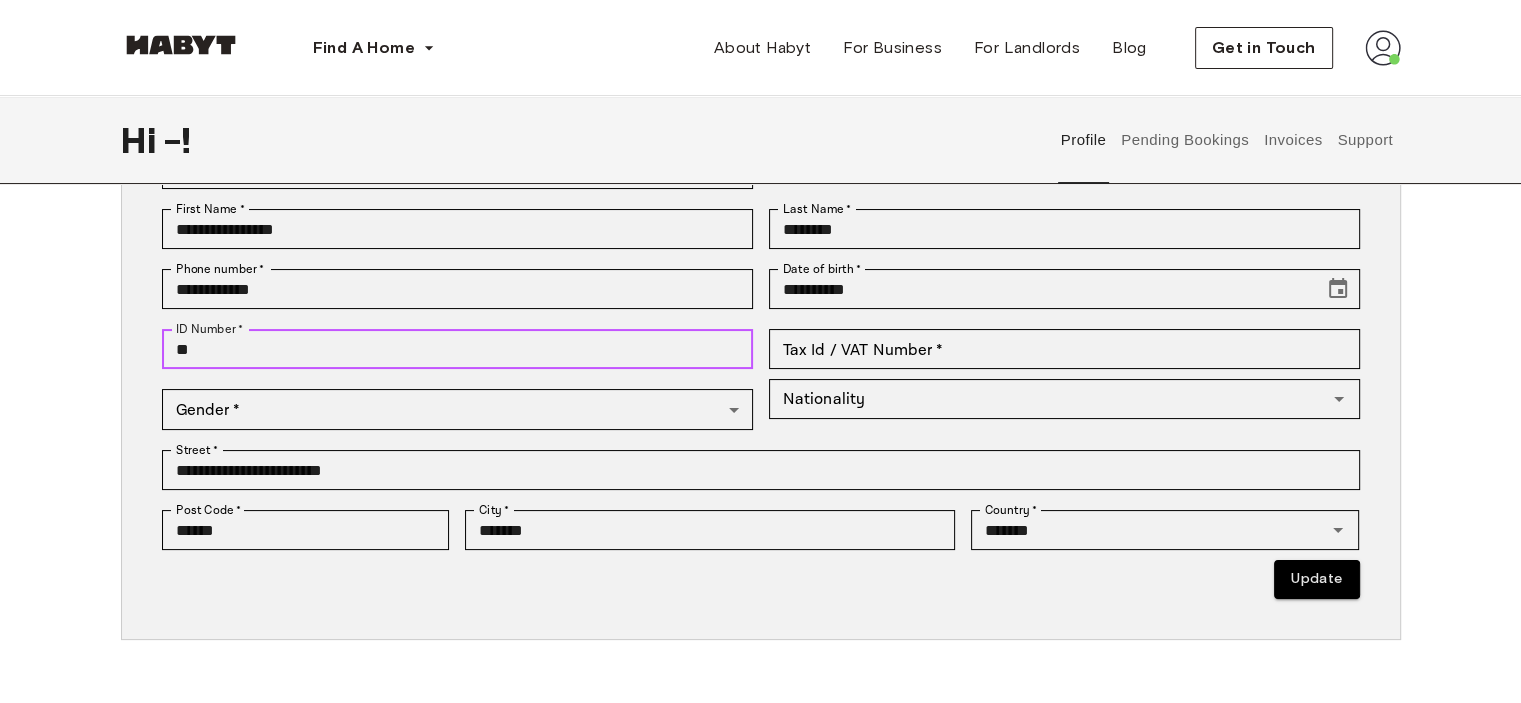 type on "*" 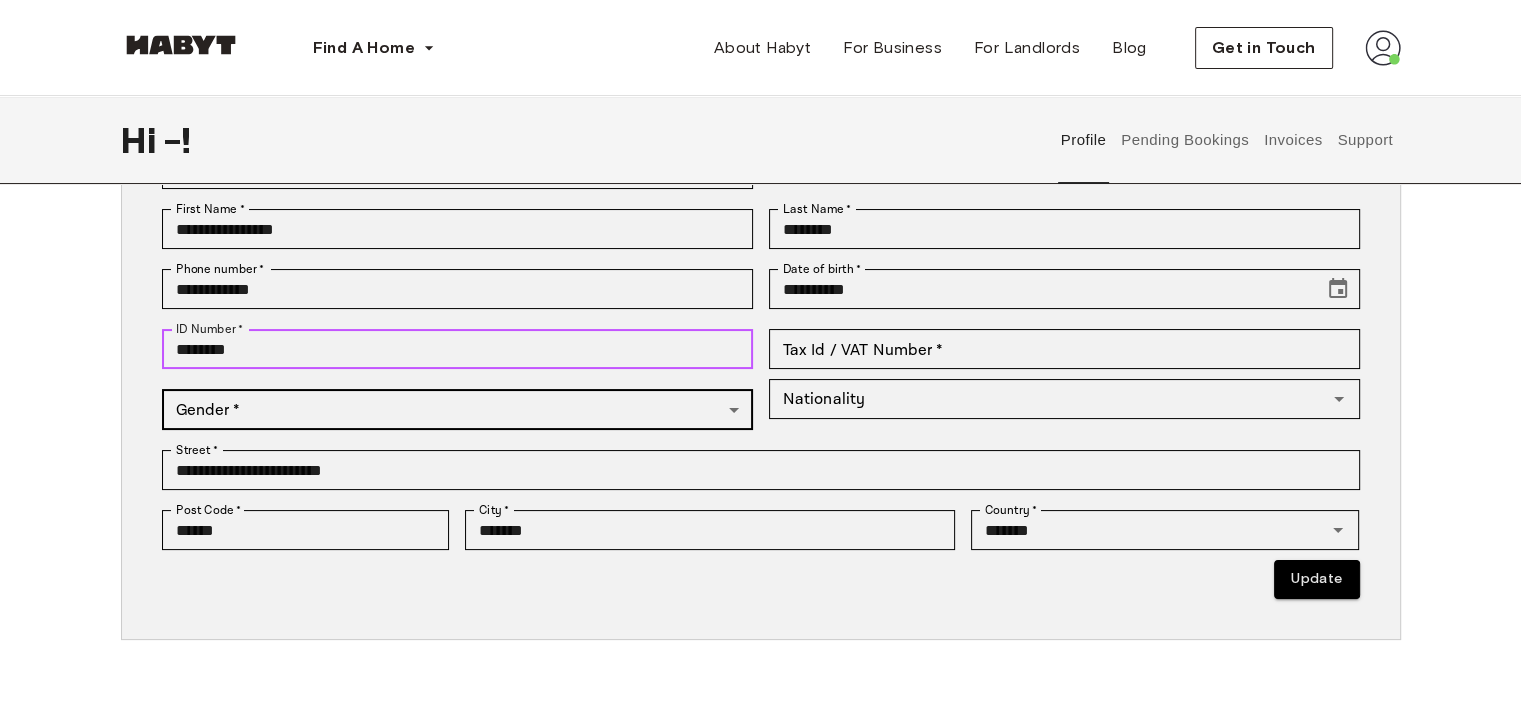 type on "********" 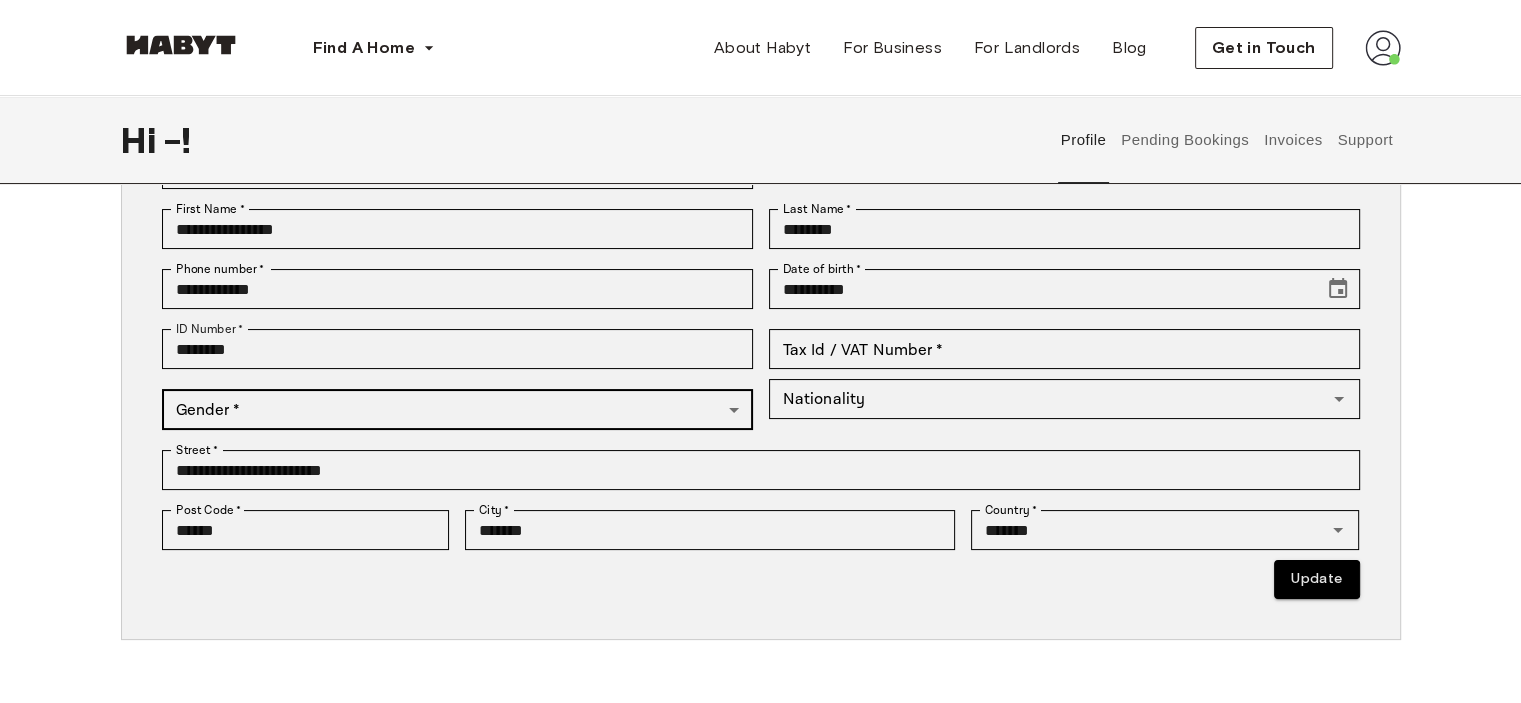 click on "**********" at bounding box center (760, 758) 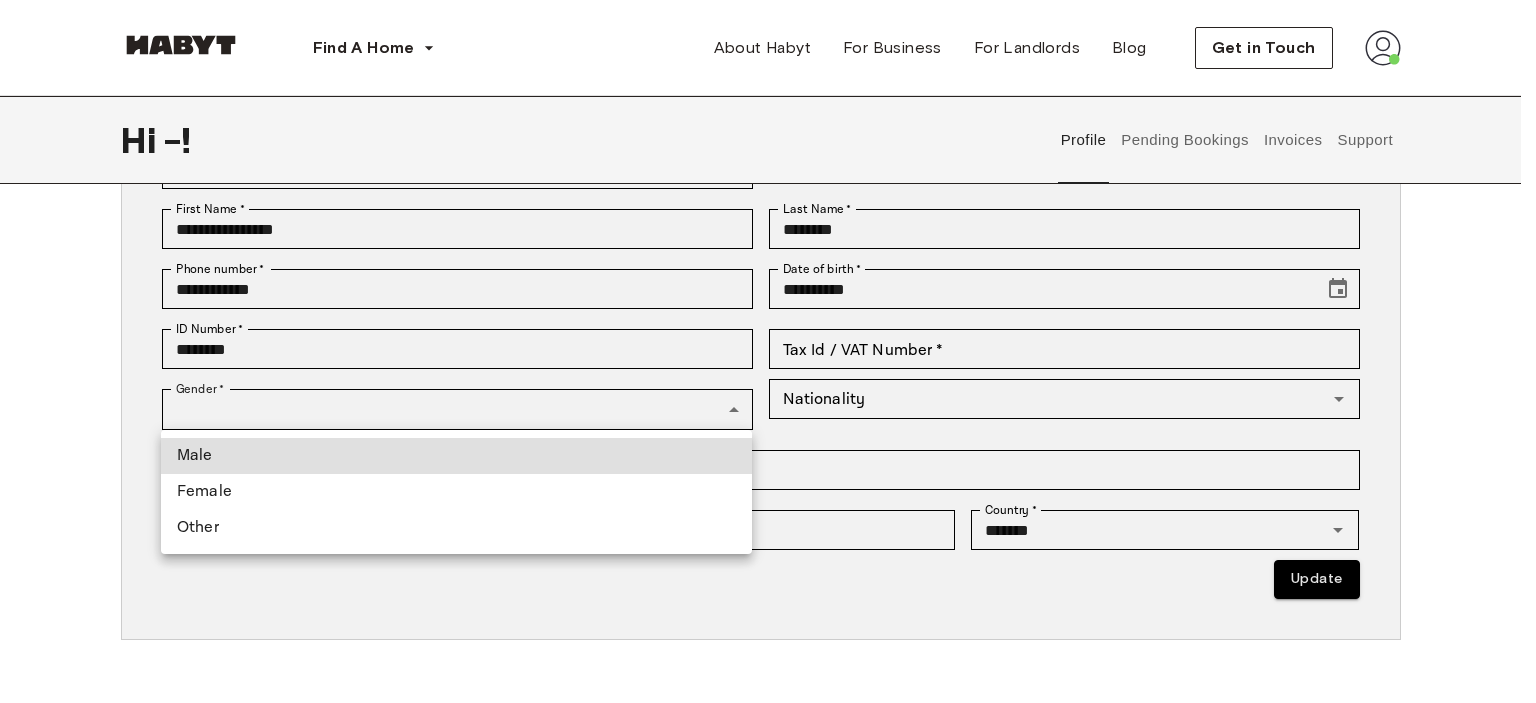 click on "Female" at bounding box center (456, 492) 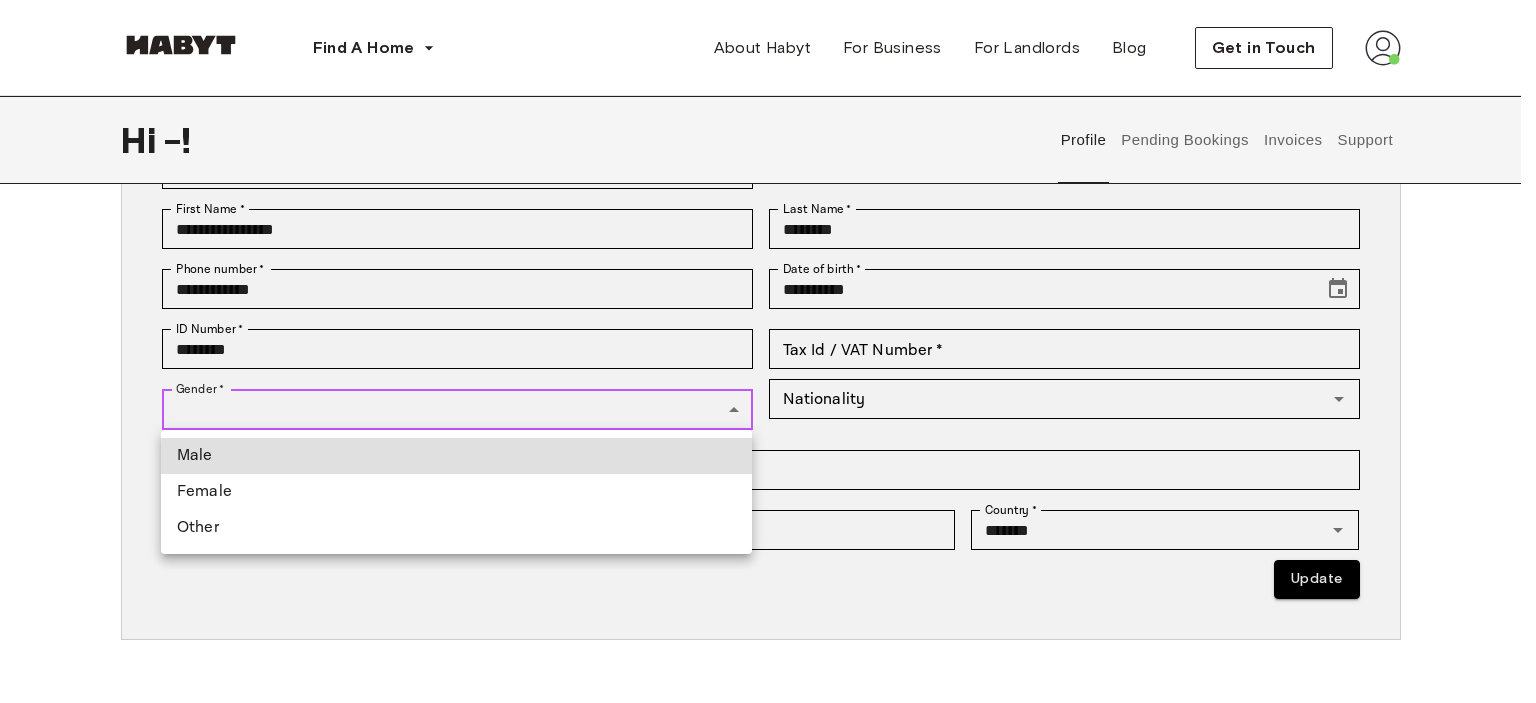 type on "******" 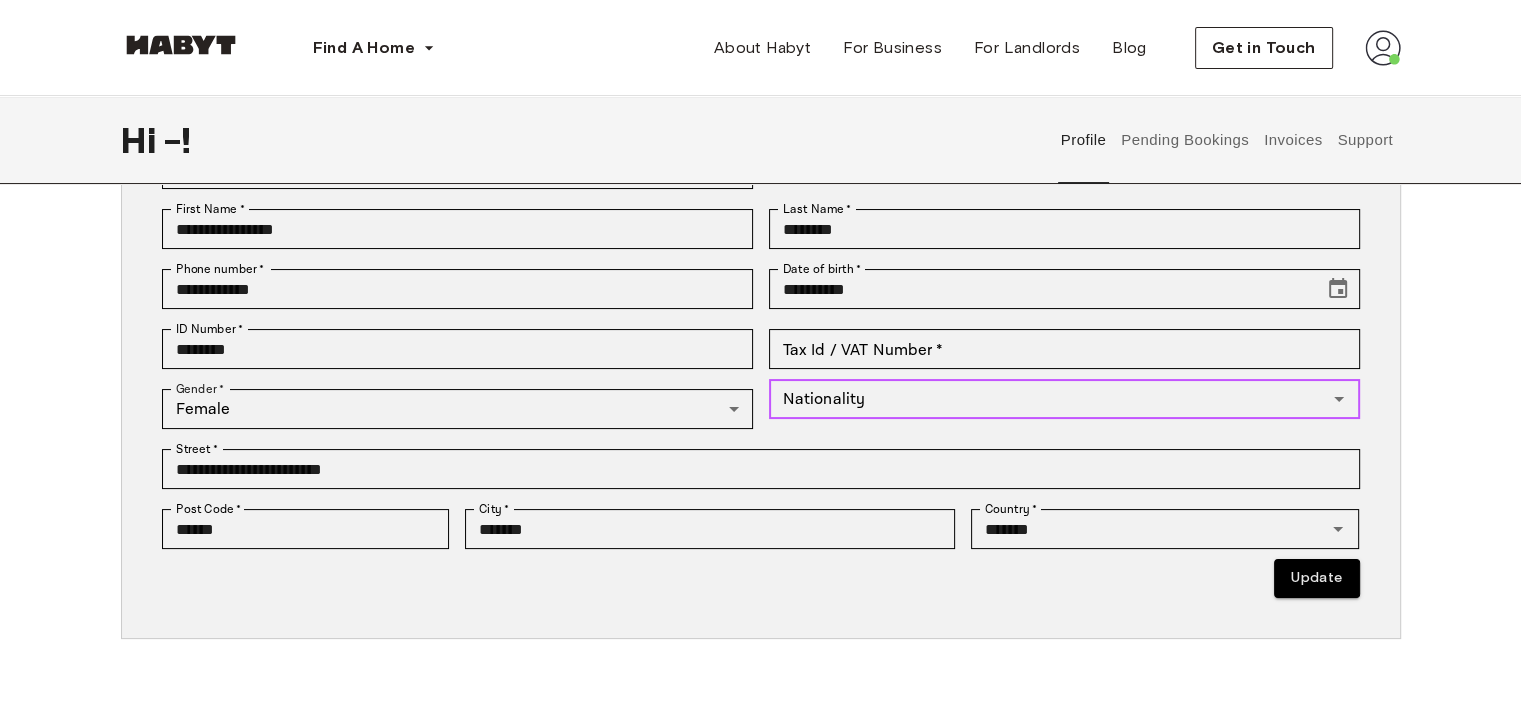 click on "Nationality" at bounding box center (1048, 399) 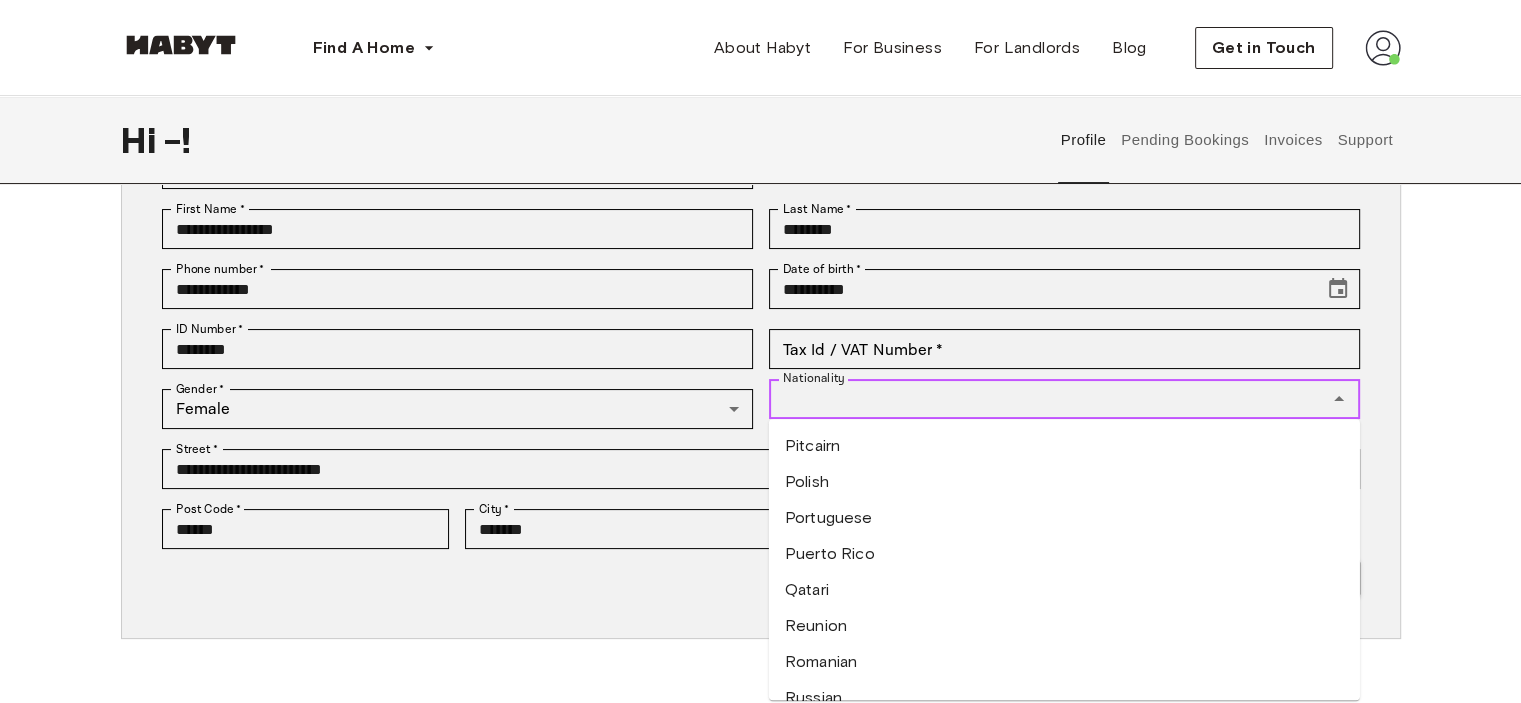 scroll, scrollTop: 6000, scrollLeft: 0, axis: vertical 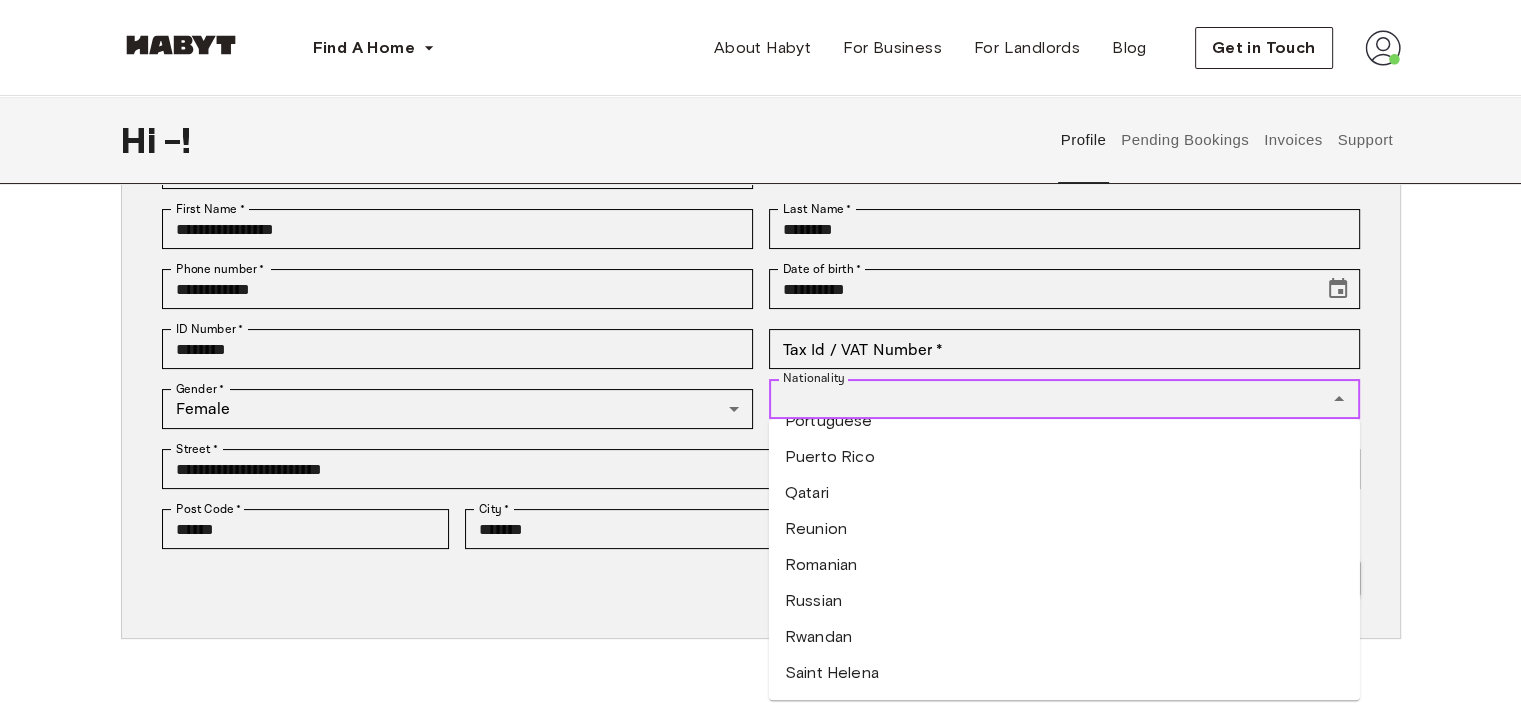 click on "Romanian" at bounding box center (1064, 565) 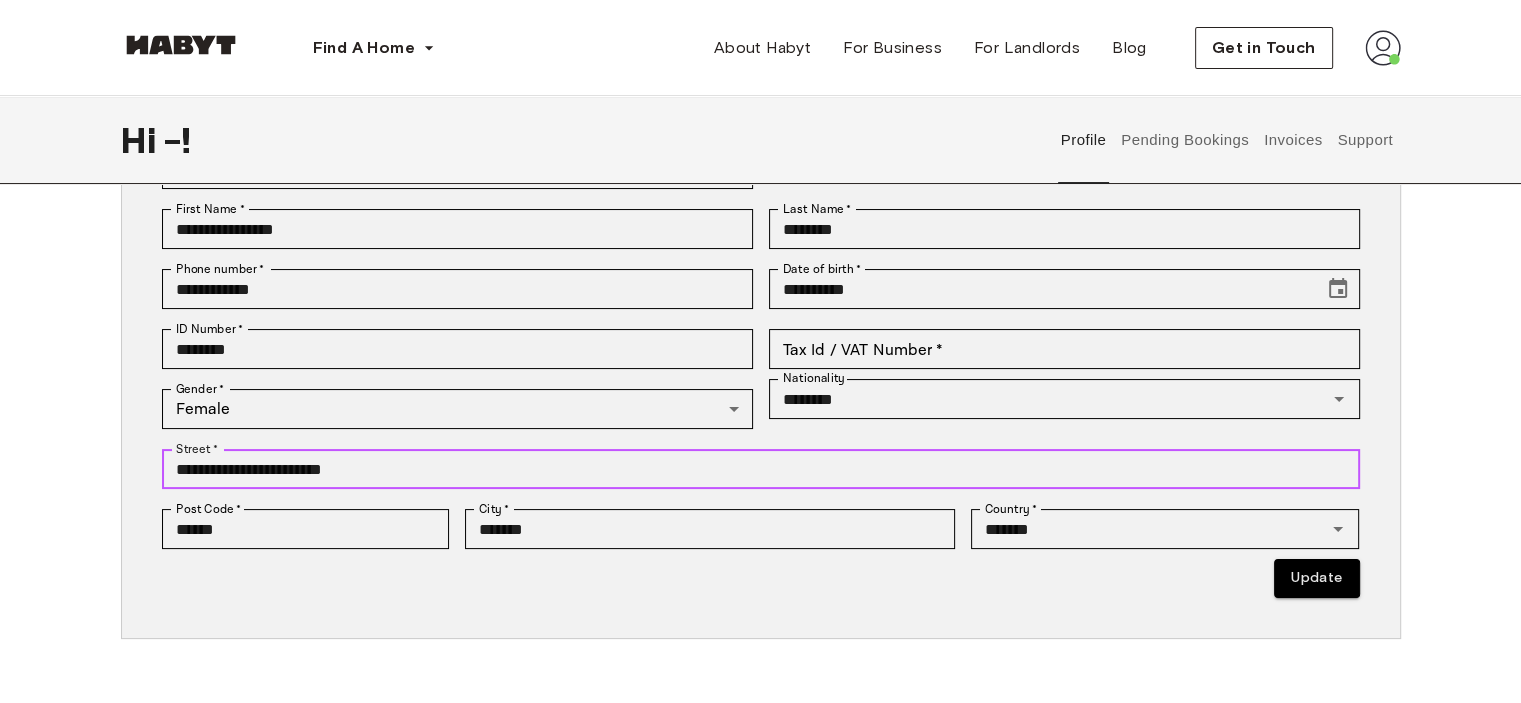click on "**********" at bounding box center [761, 469] 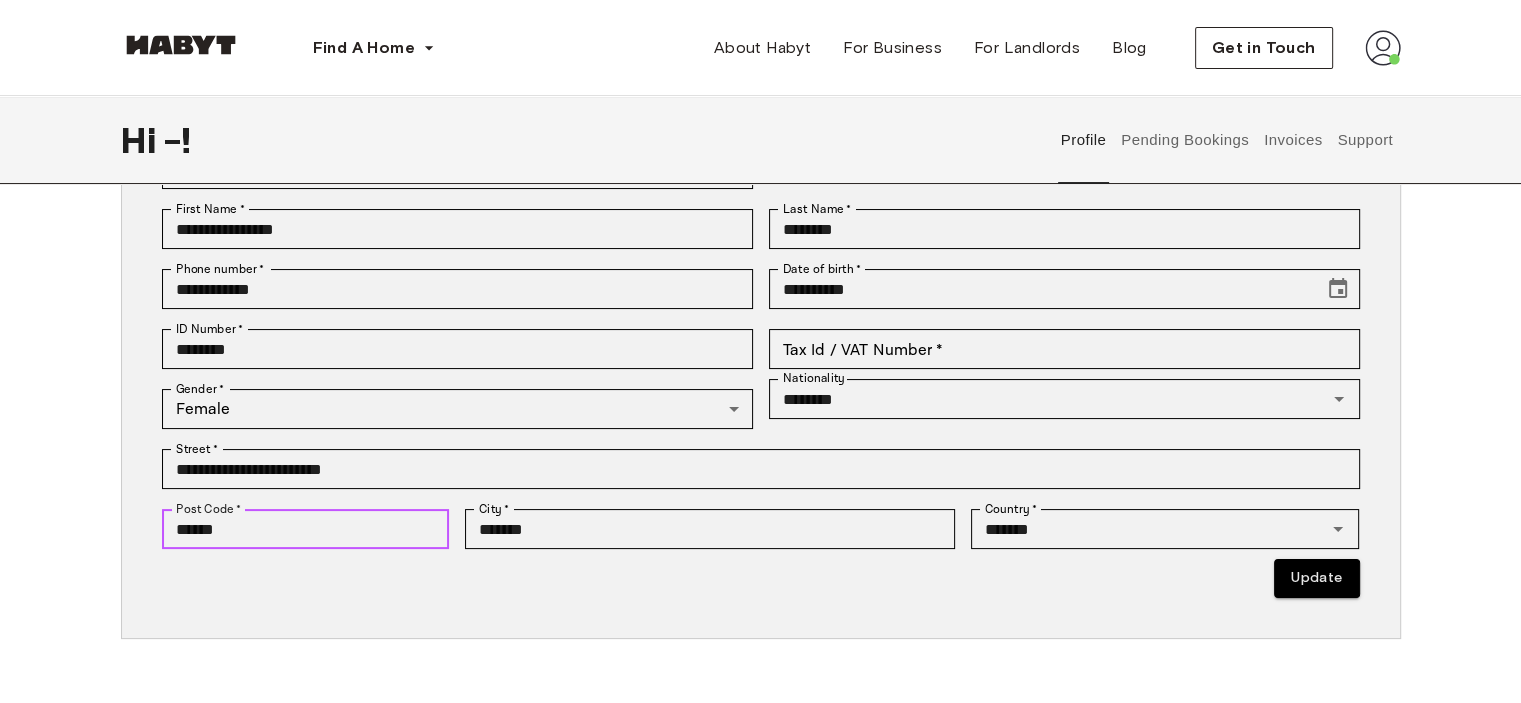 click on "******" at bounding box center (306, 529) 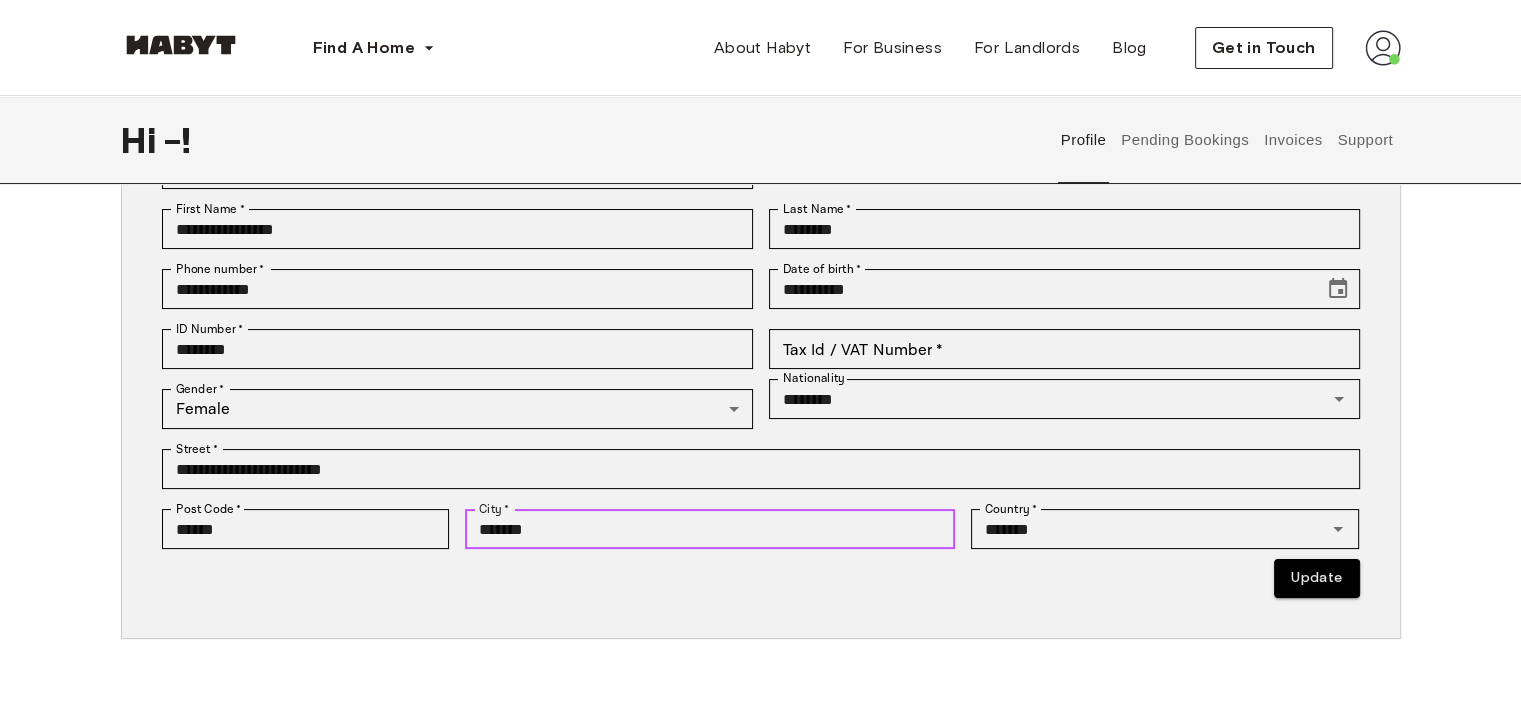 click on "*******" at bounding box center [710, 529] 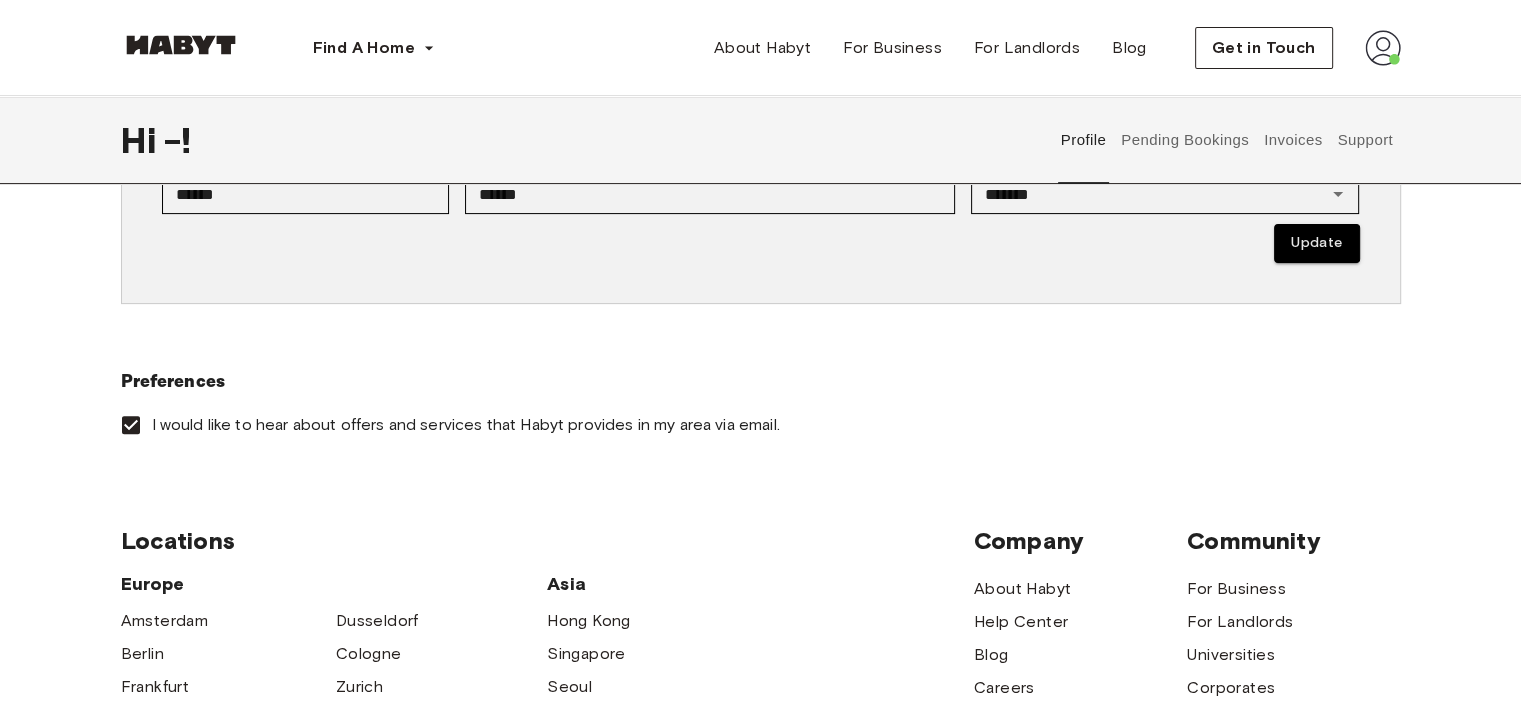 scroll, scrollTop: 400, scrollLeft: 0, axis: vertical 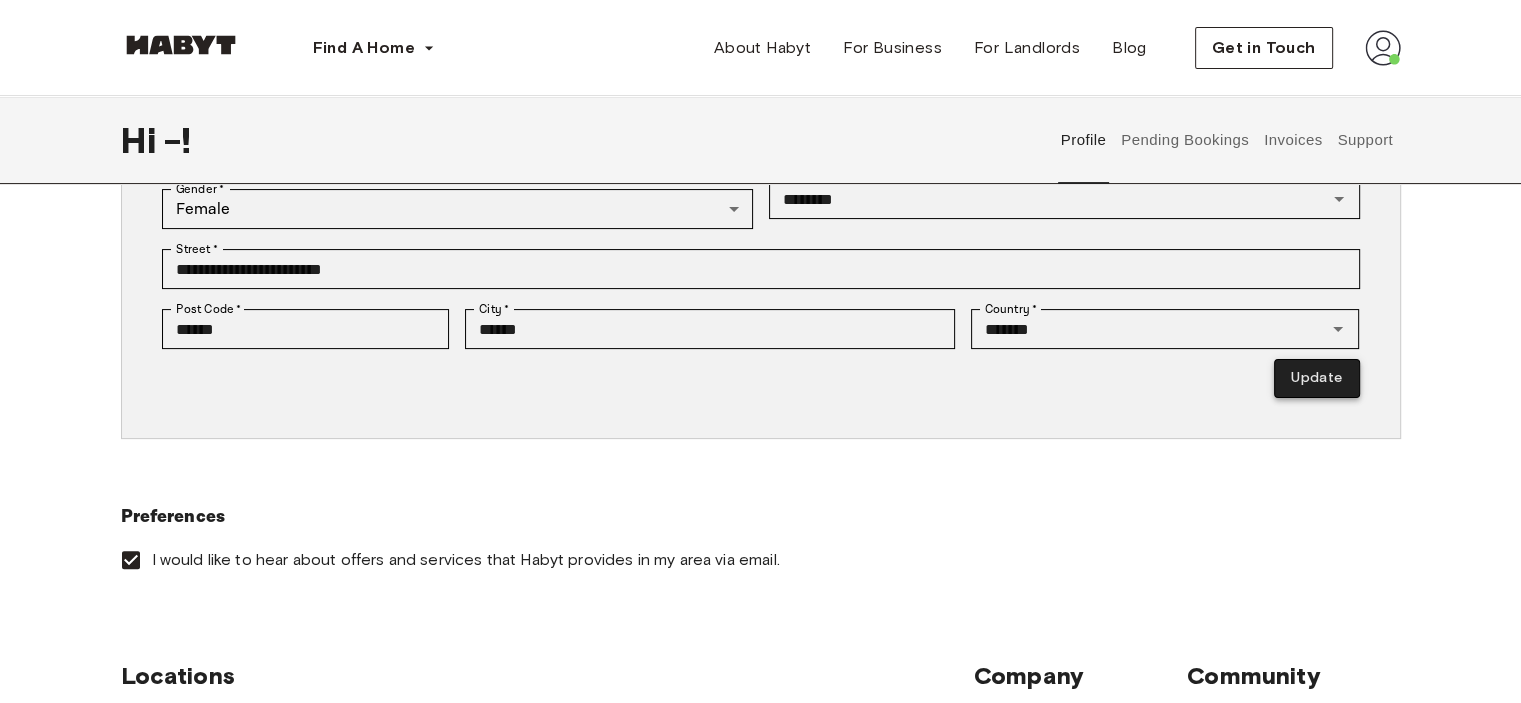 click on "Update" at bounding box center (1316, 378) 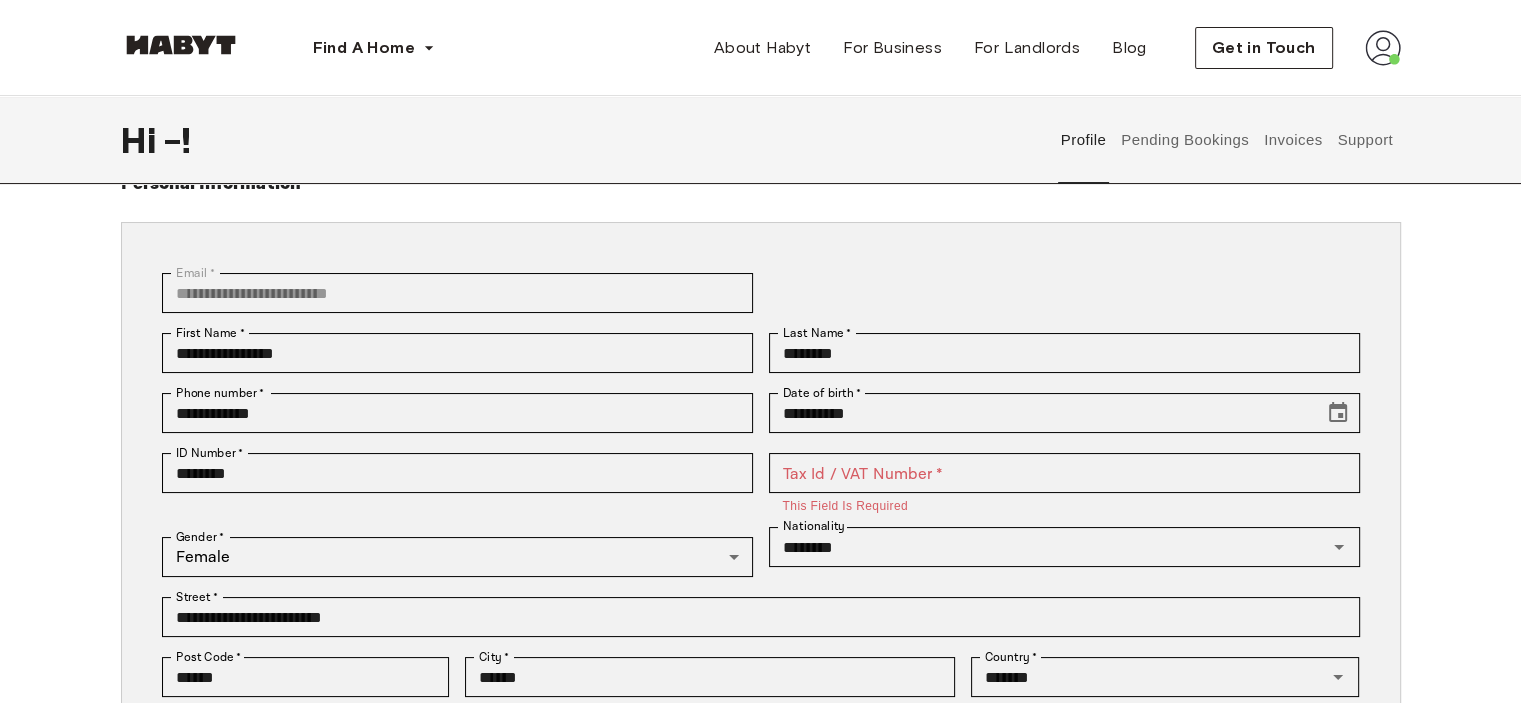 scroll, scrollTop: 0, scrollLeft: 0, axis: both 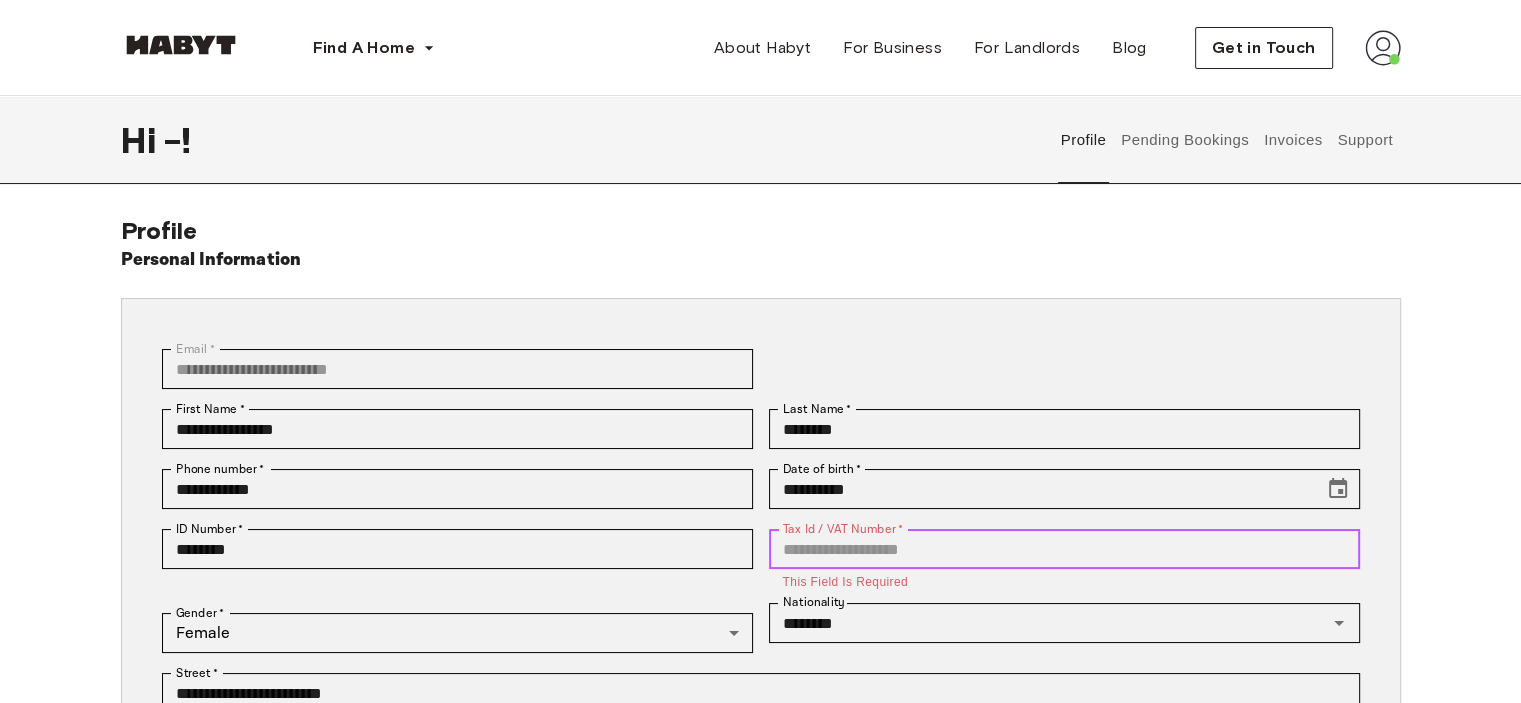 click on "Tax Id / VAT Number   *" at bounding box center (1064, 549) 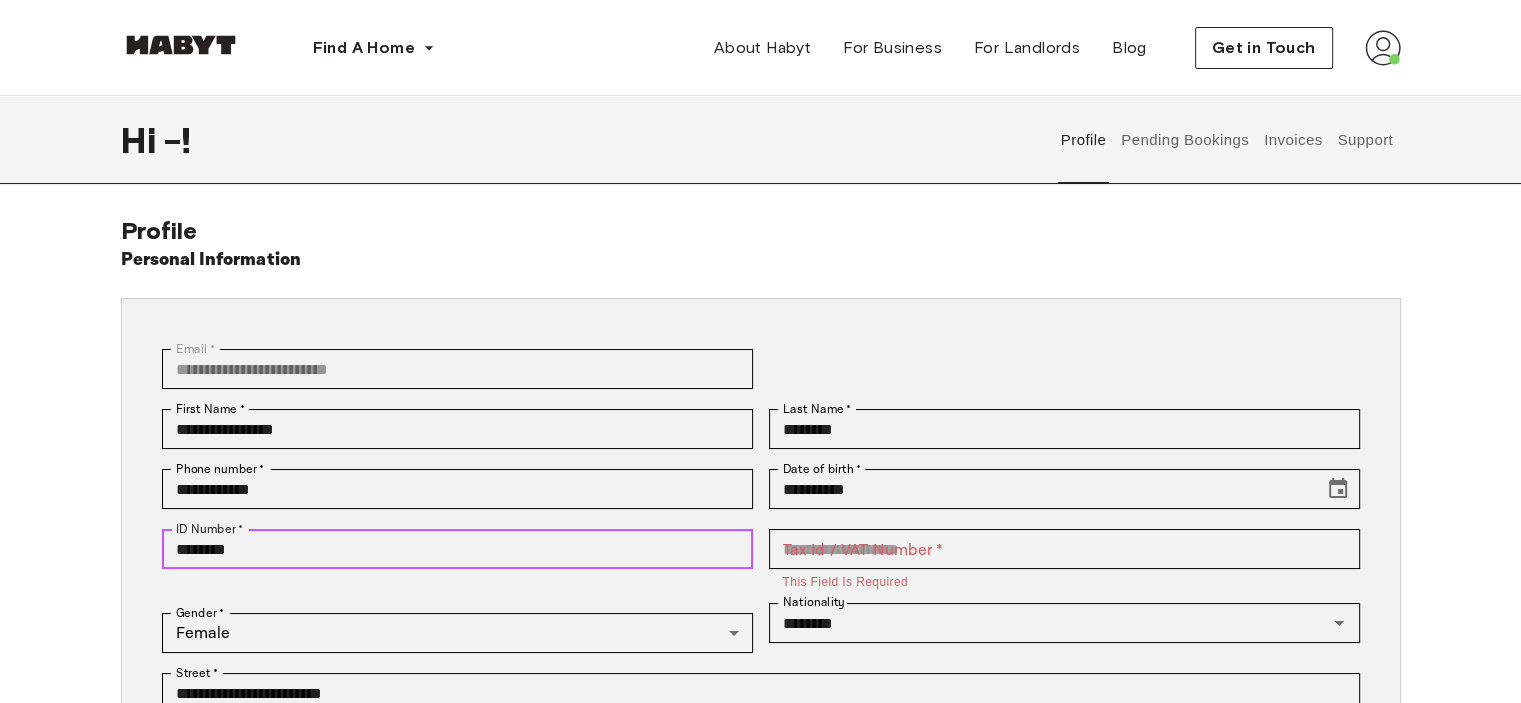 drag, startPoint x: 192, startPoint y: 543, endPoint x: 173, endPoint y: 540, distance: 19.235384 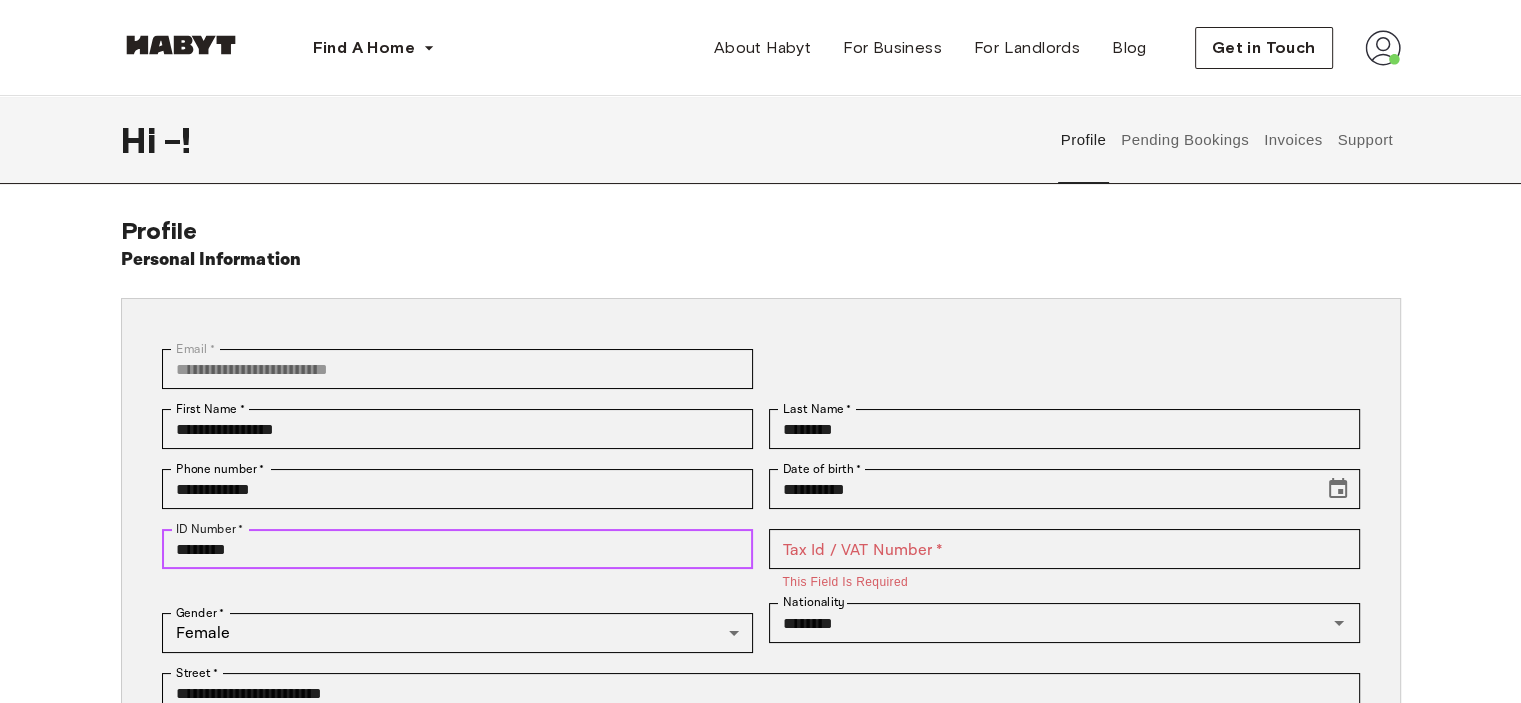 click on "********" at bounding box center [457, 549] 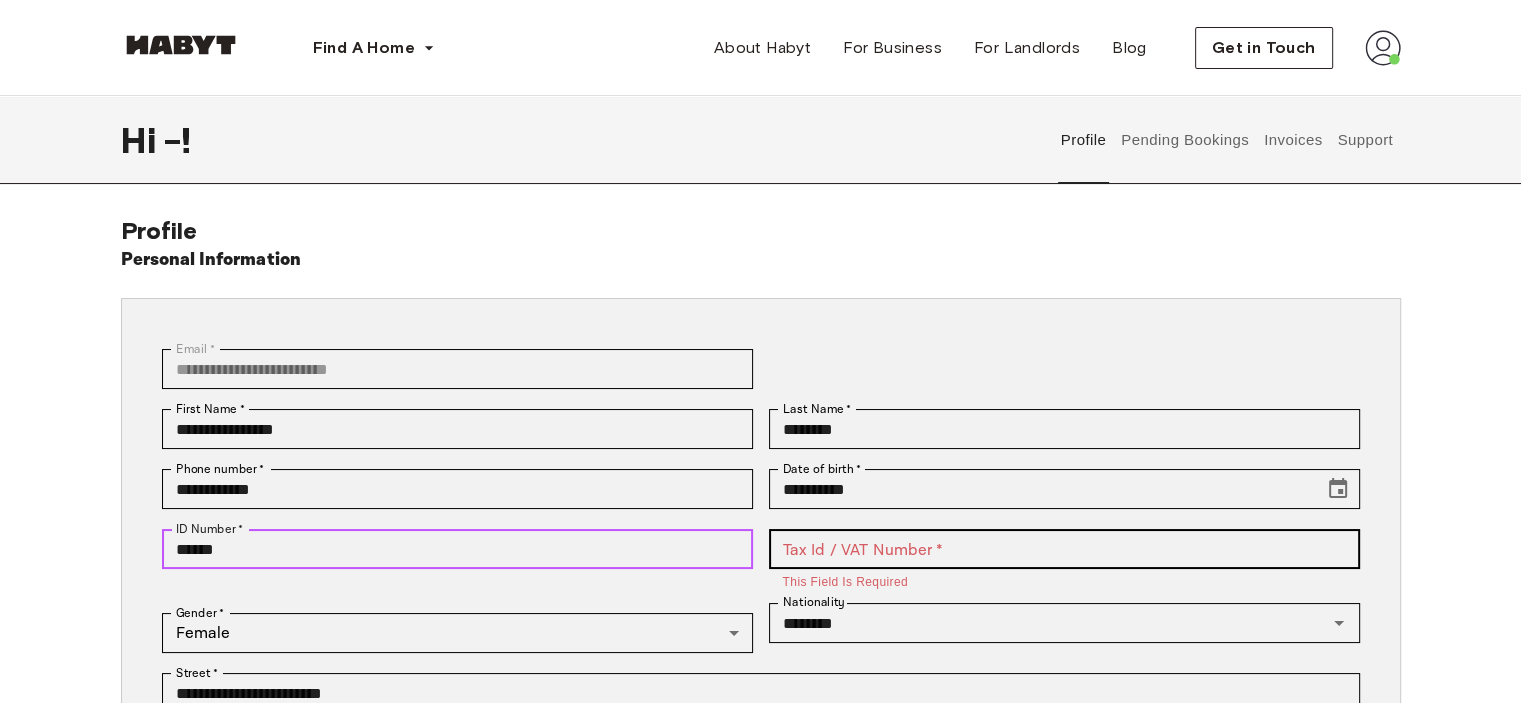 type on "******" 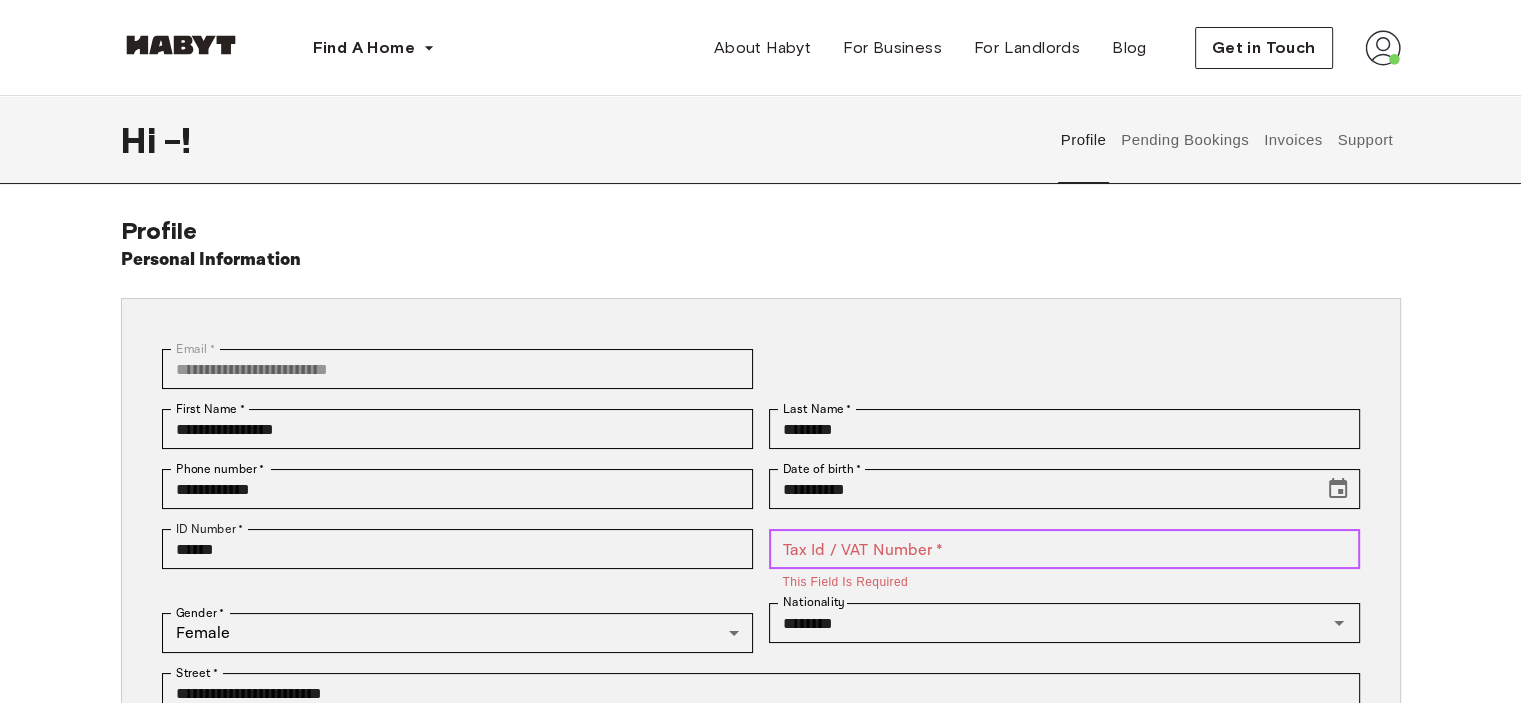 click on "Tax Id / VAT Number   *" at bounding box center (1064, 549) 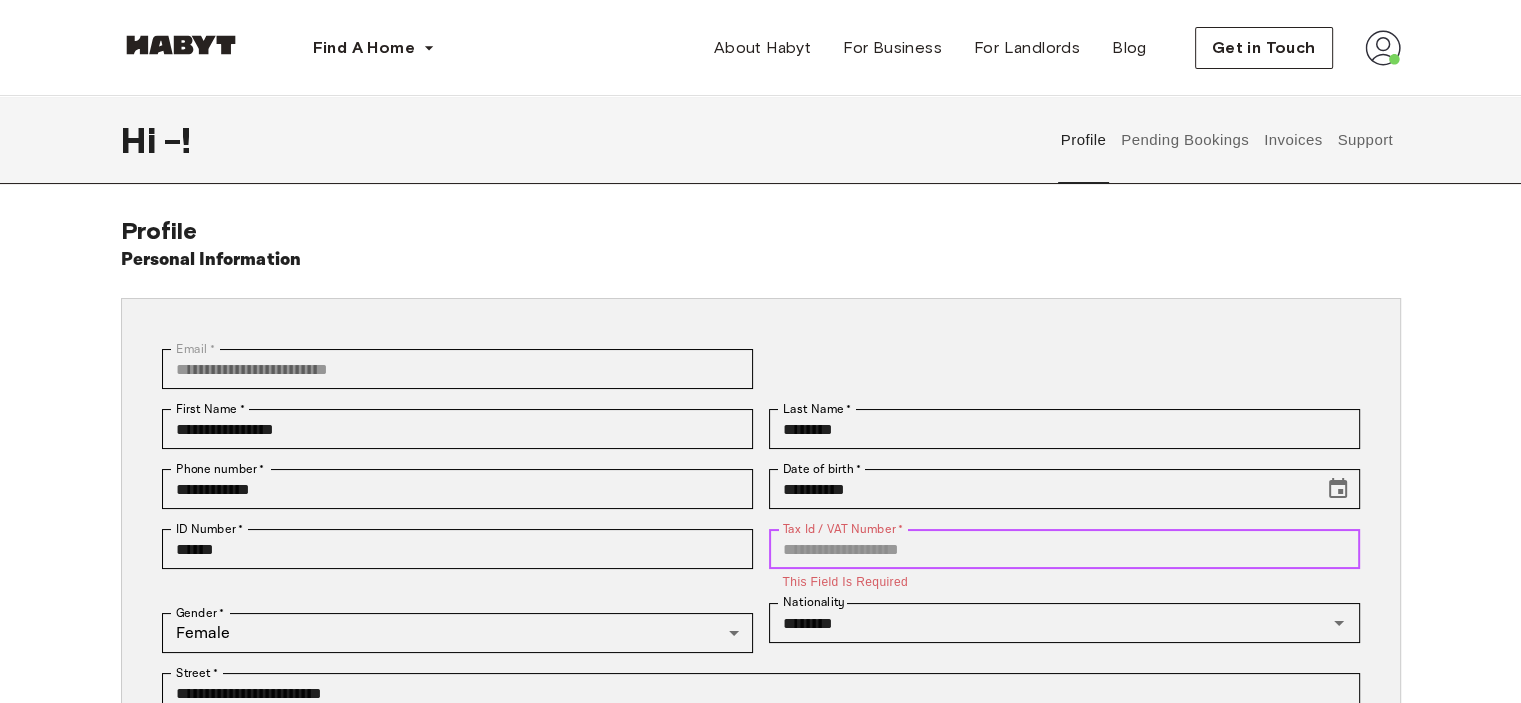 paste on "**" 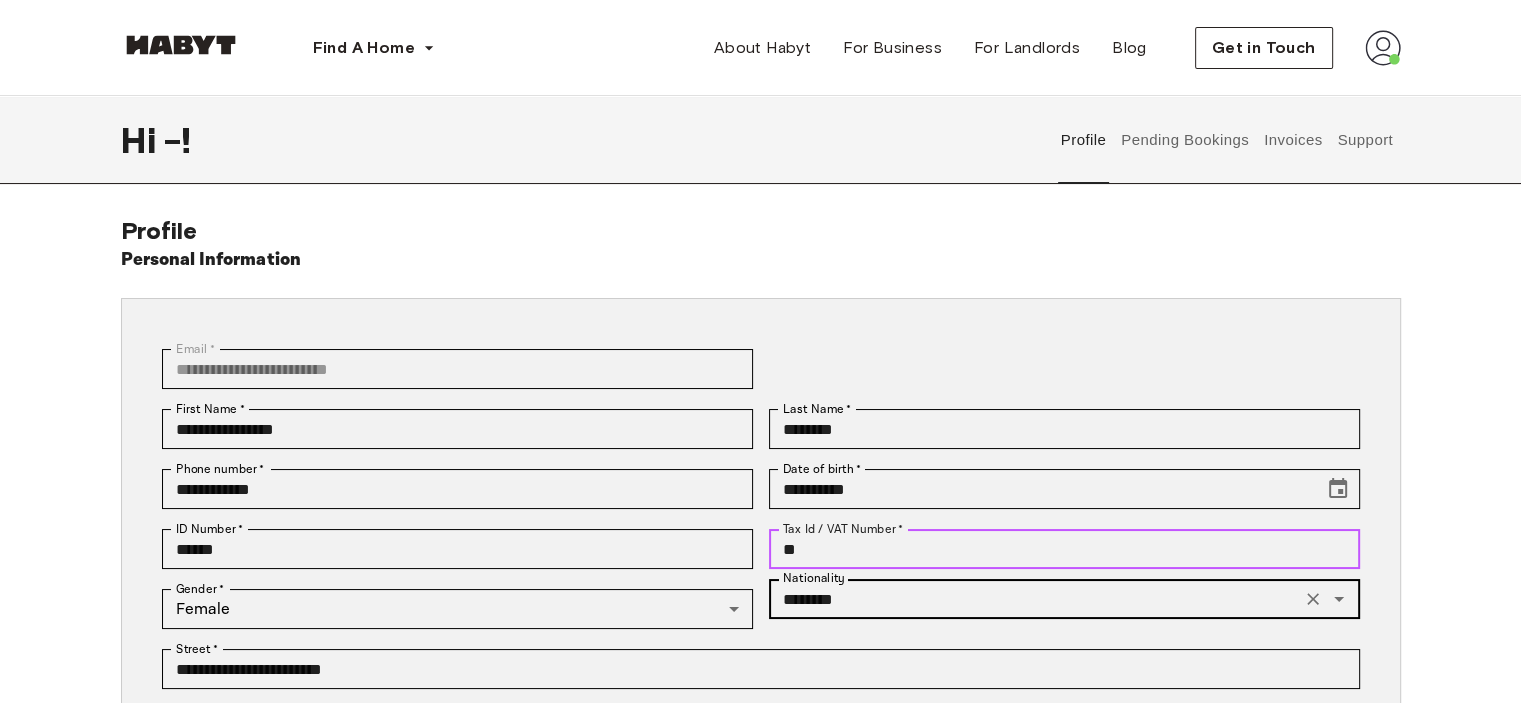 type on "**" 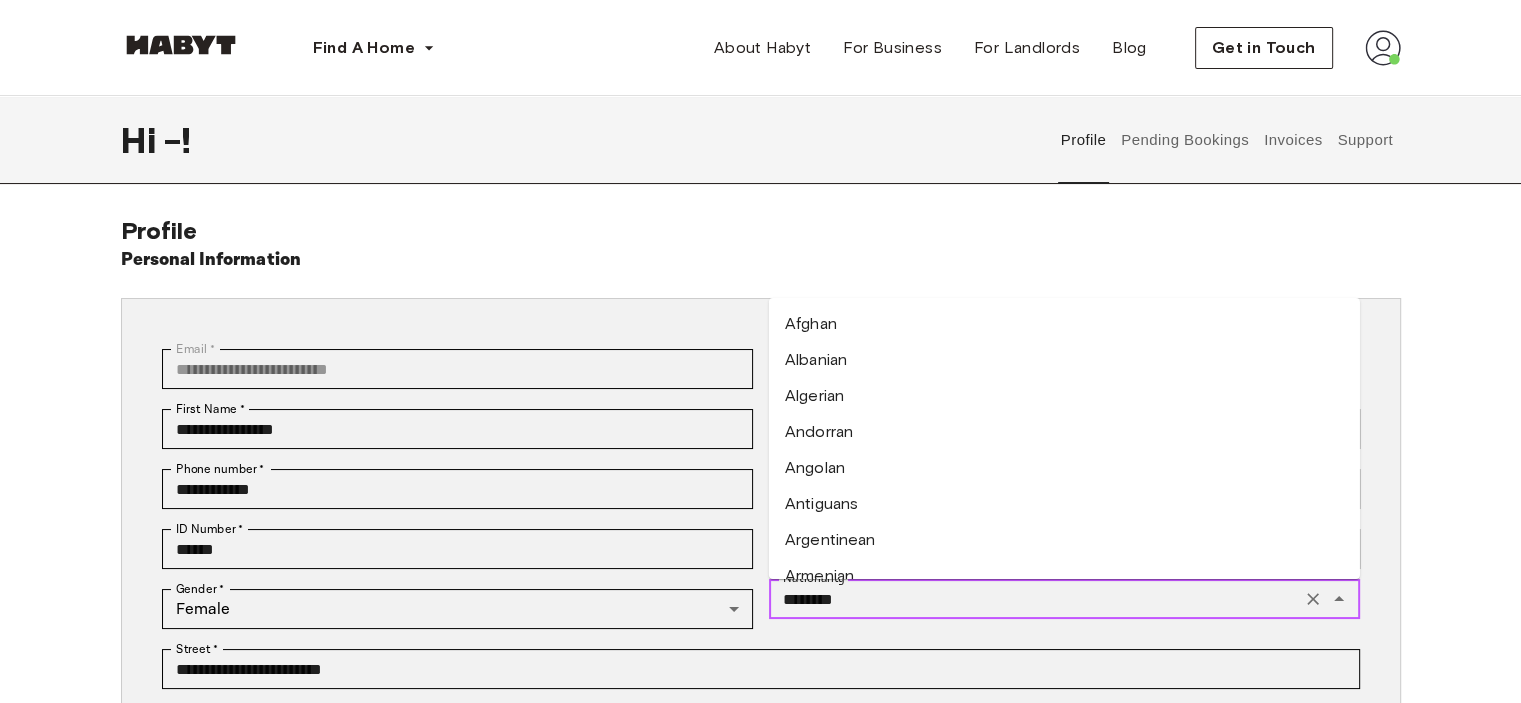 click on "********" at bounding box center [1035, 599] 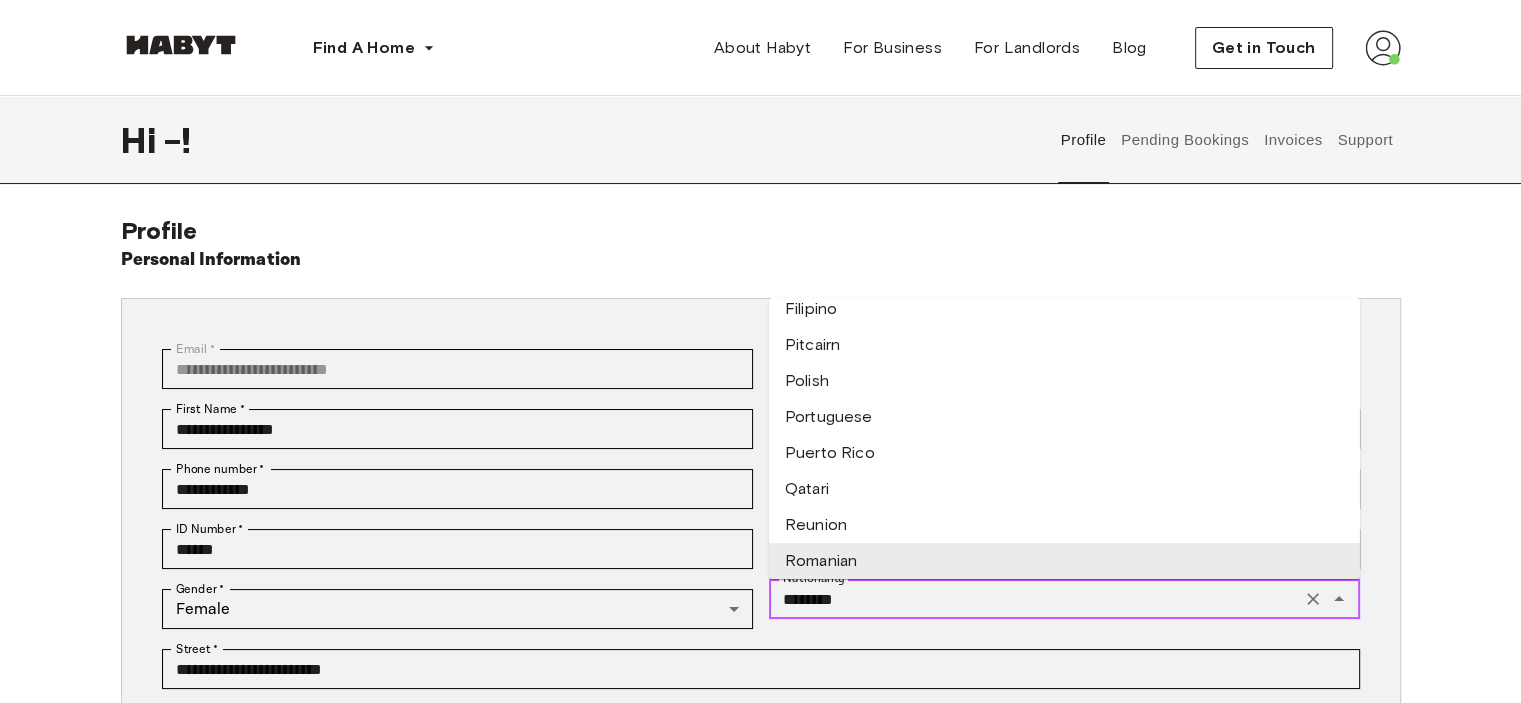 click on "Romanian" at bounding box center (1064, 561) 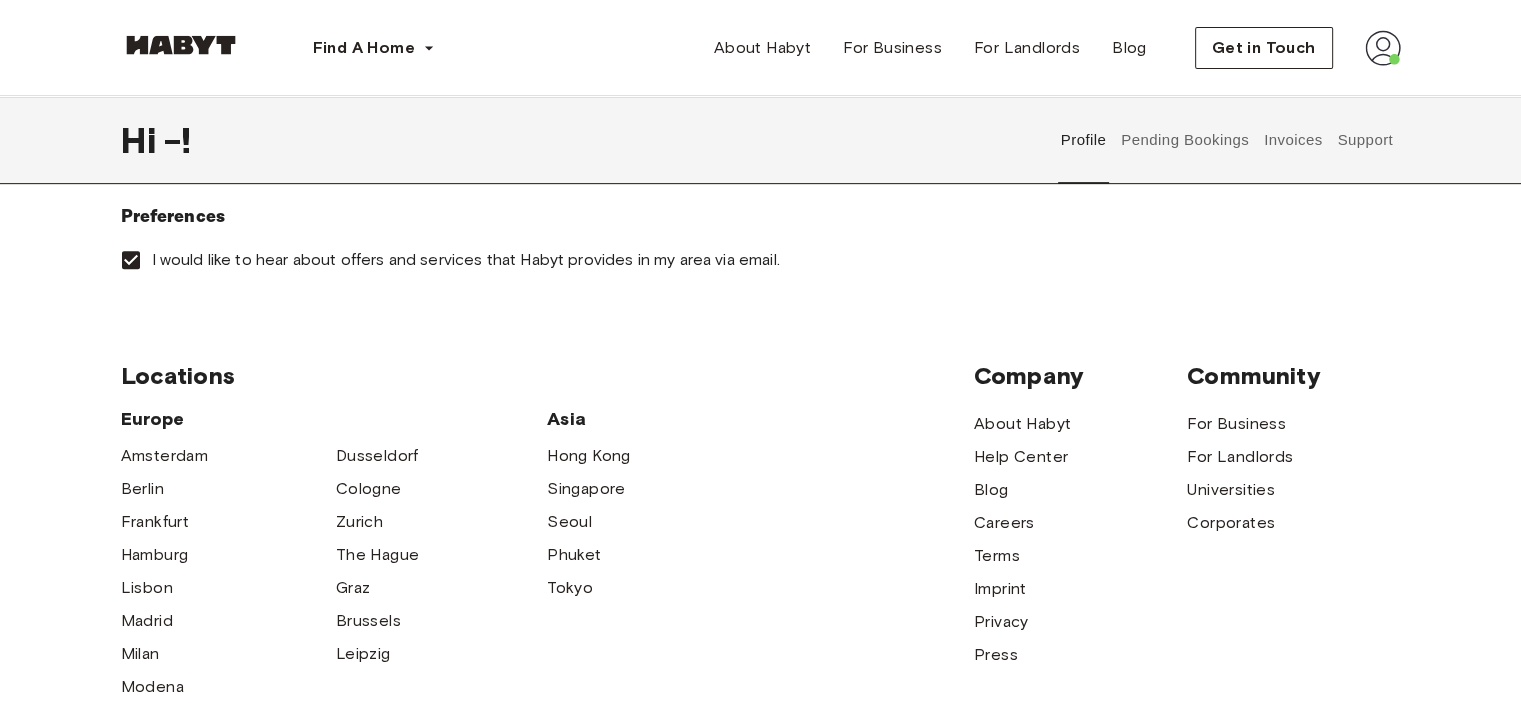 scroll, scrollTop: 400, scrollLeft: 0, axis: vertical 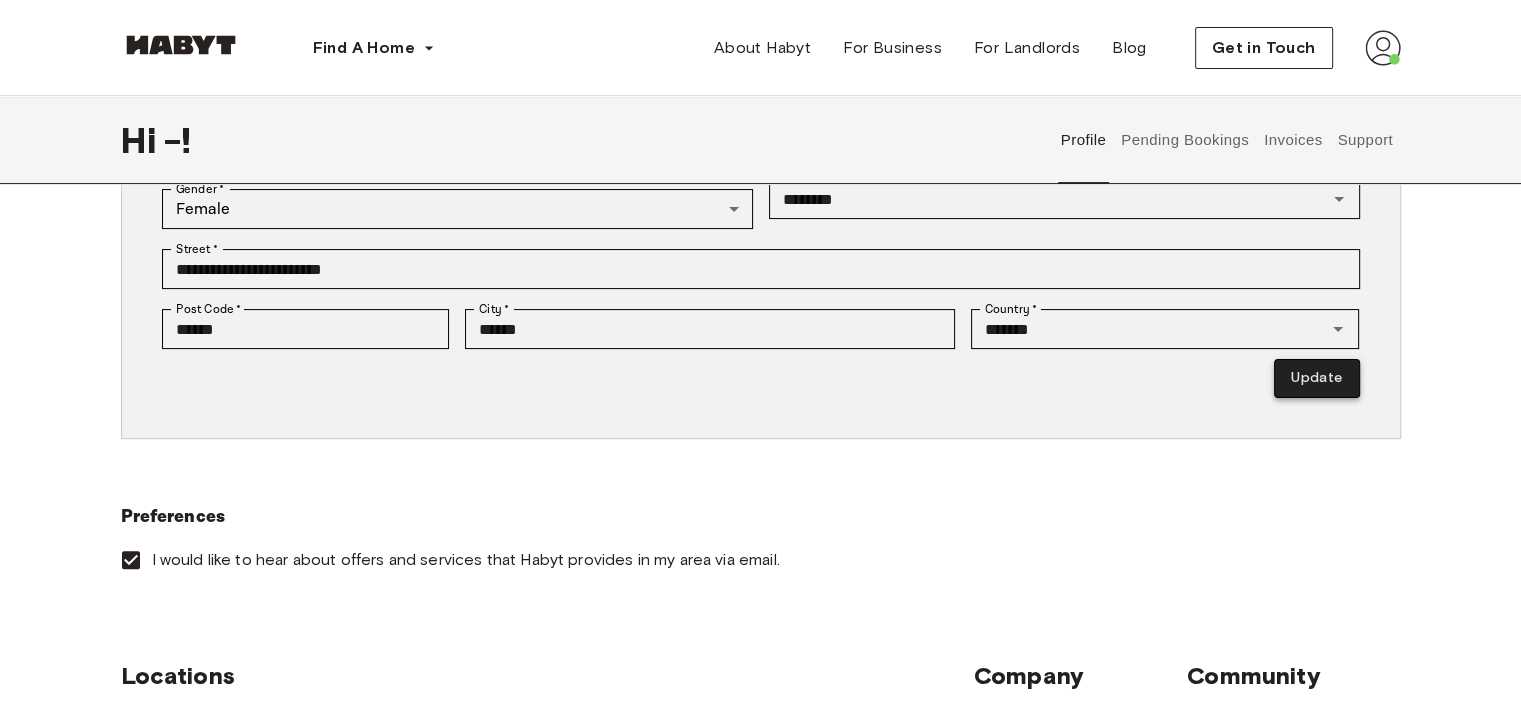 click on "Update" at bounding box center (1316, 378) 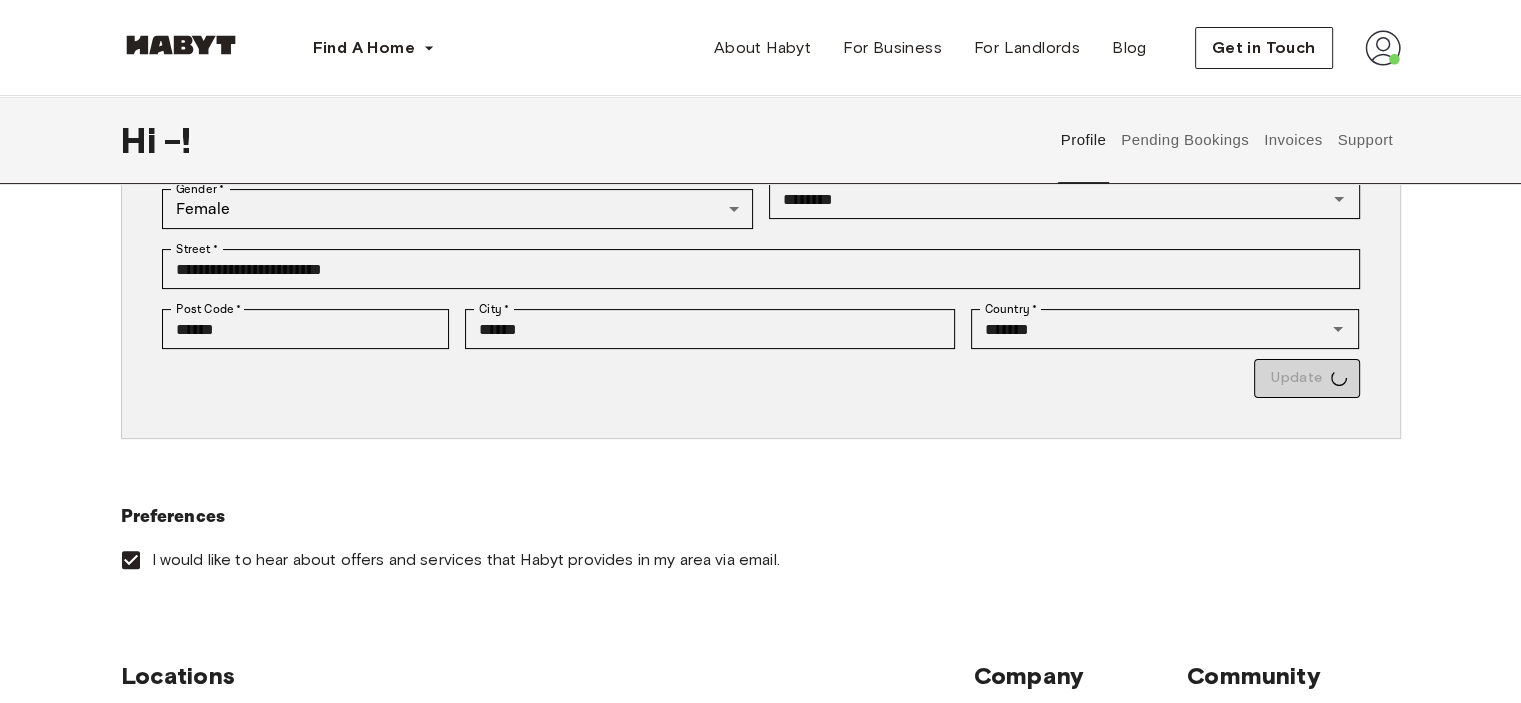 type on "*********" 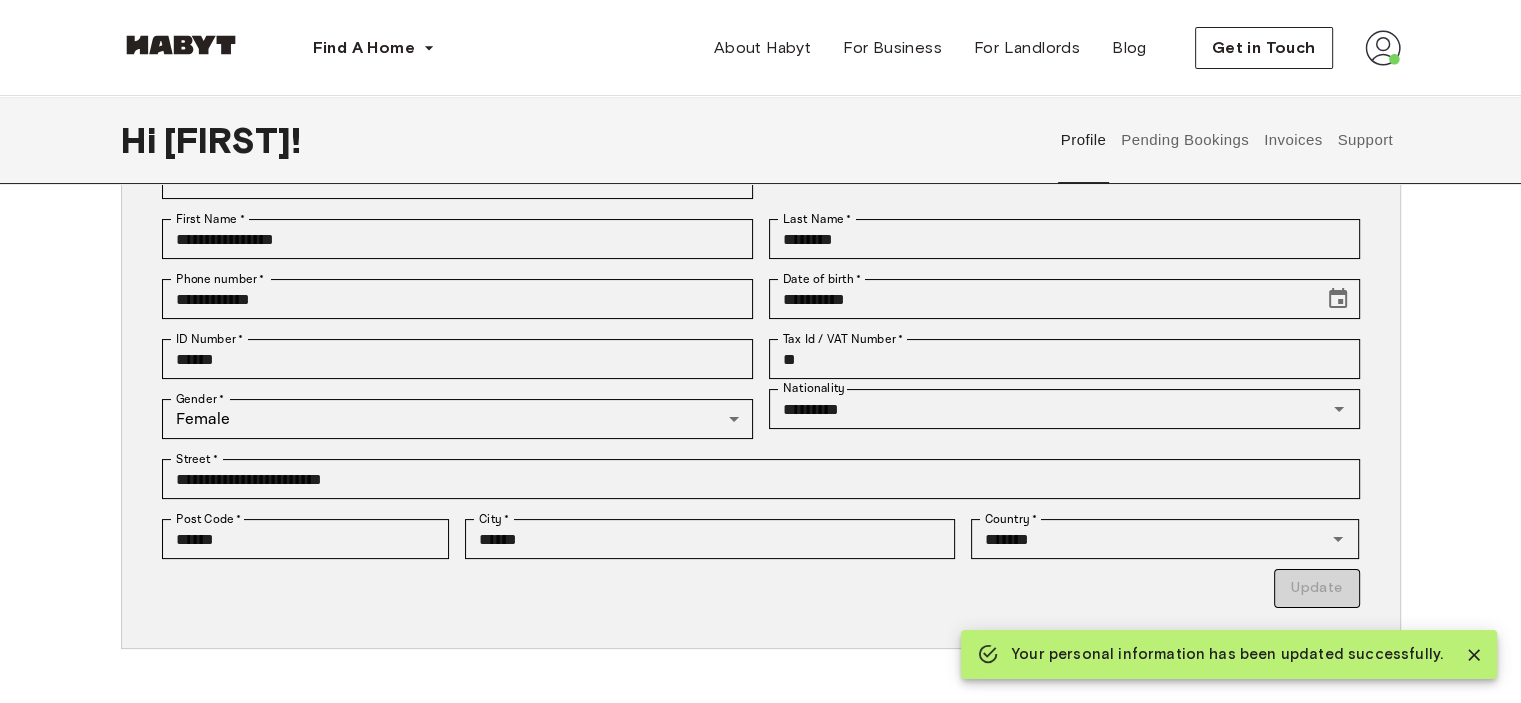scroll, scrollTop: 0, scrollLeft: 0, axis: both 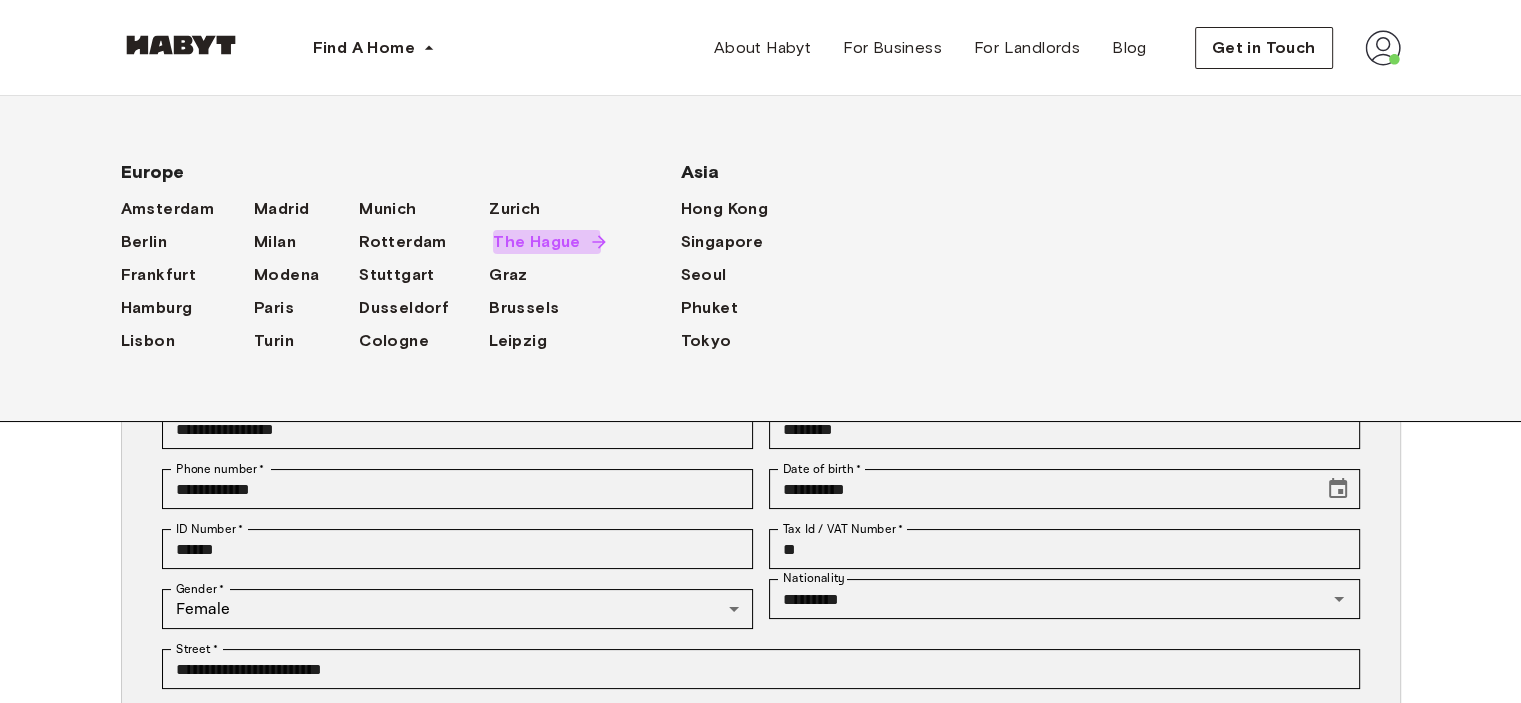 click on "The Hague" at bounding box center (537, 242) 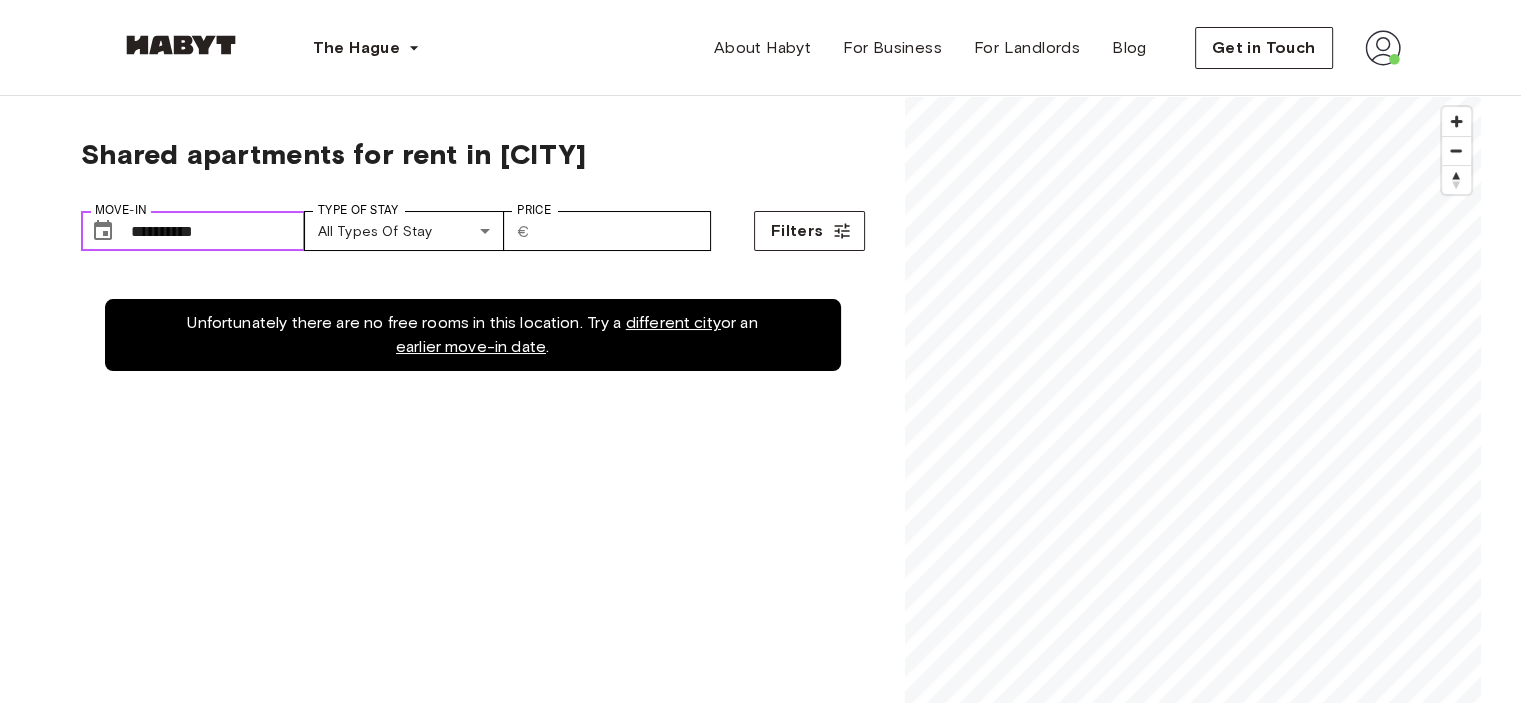 click on "**********" at bounding box center [218, 231] 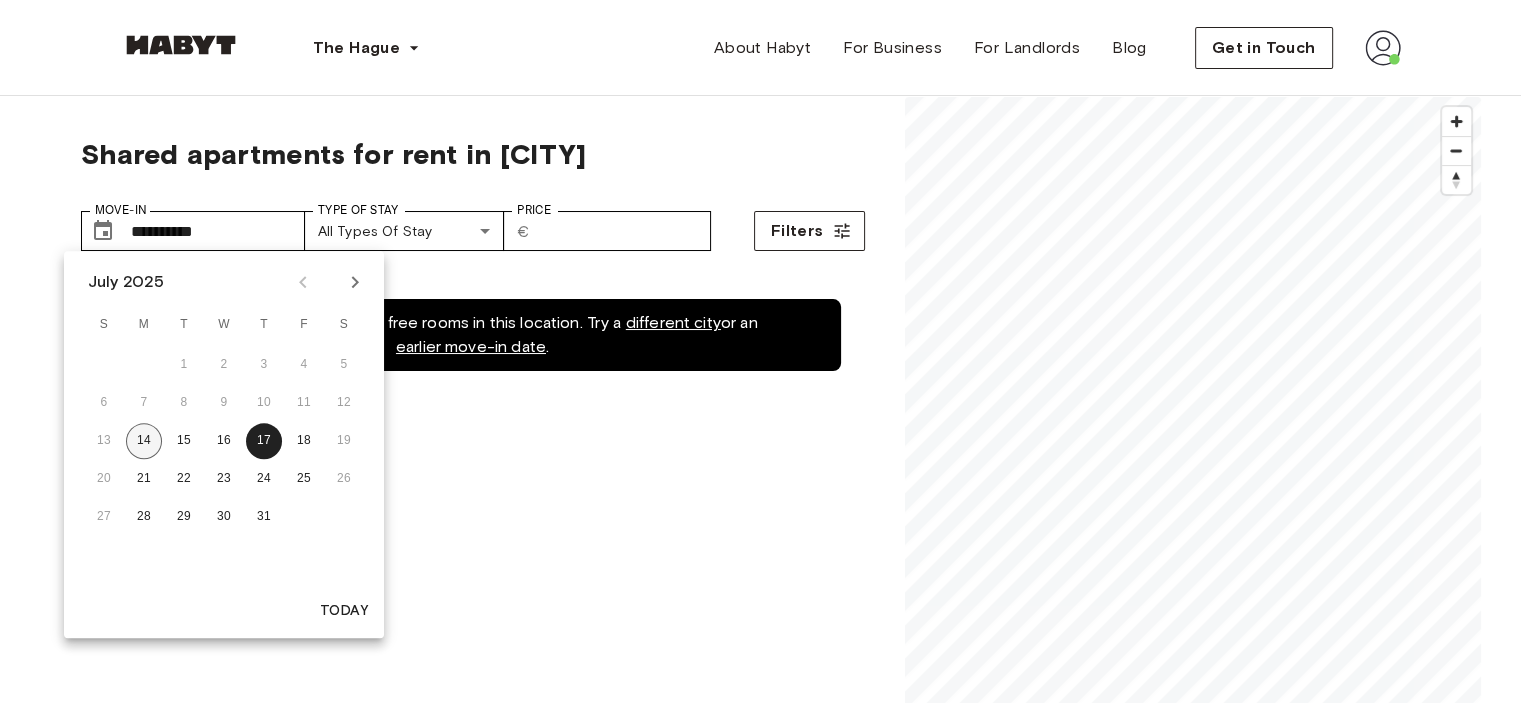 click on "14" at bounding box center [144, 441] 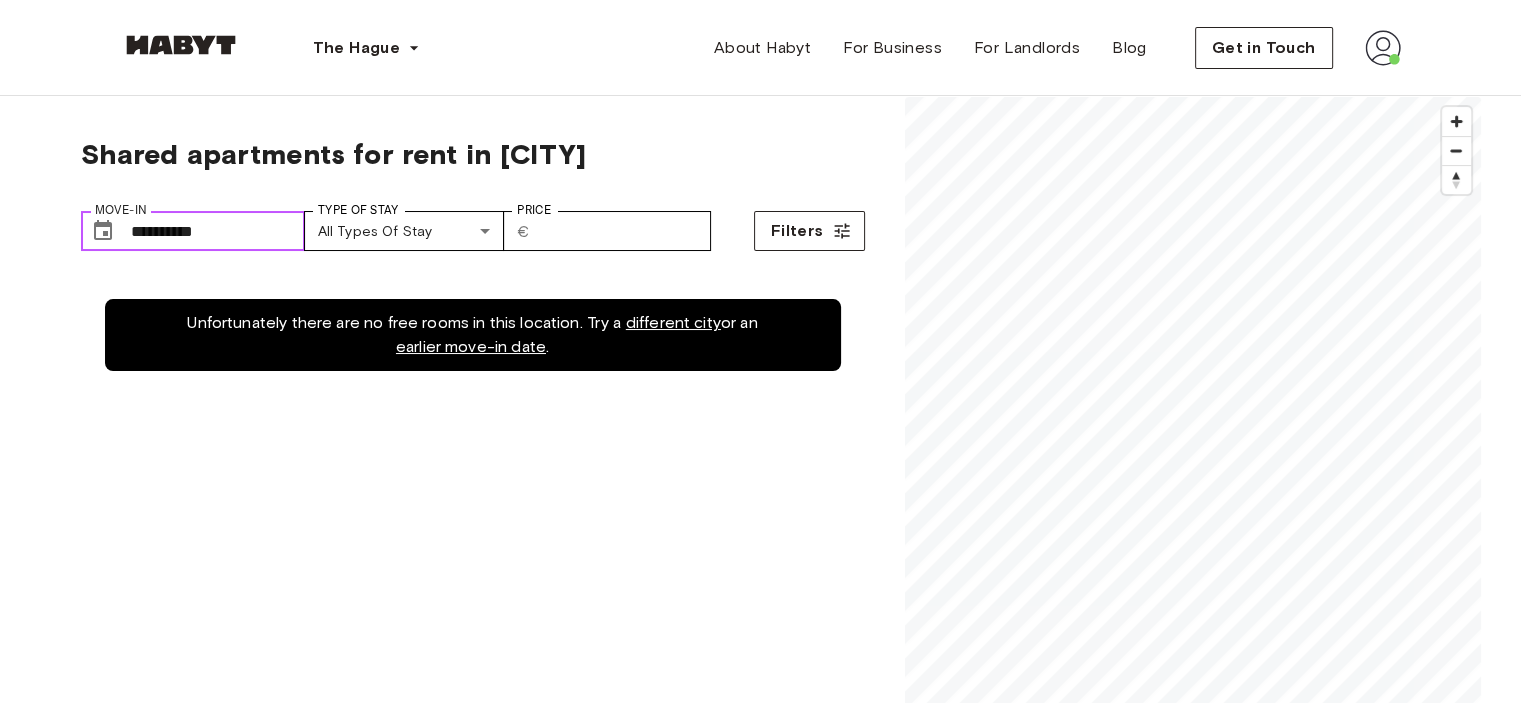 click on "**********" at bounding box center [218, 231] 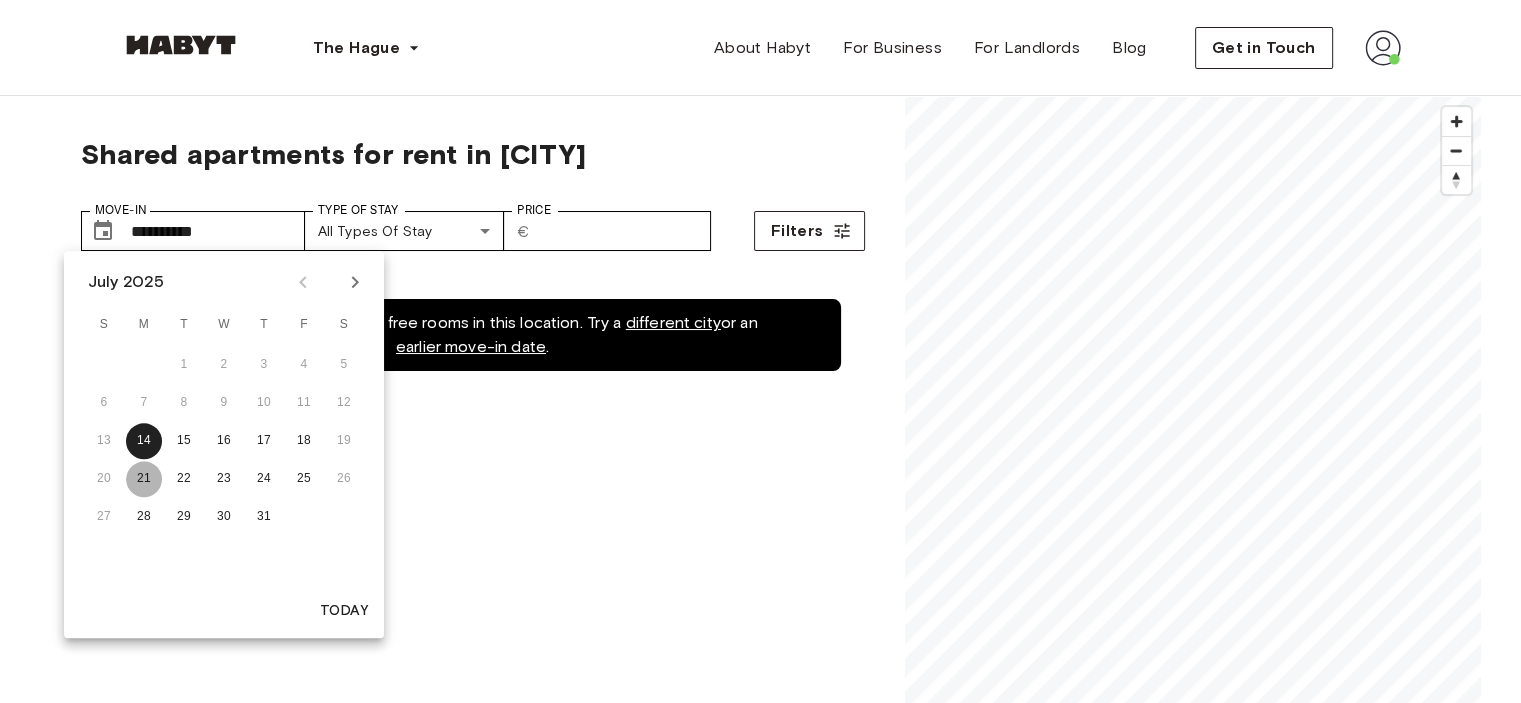 click on "21" at bounding box center [144, 479] 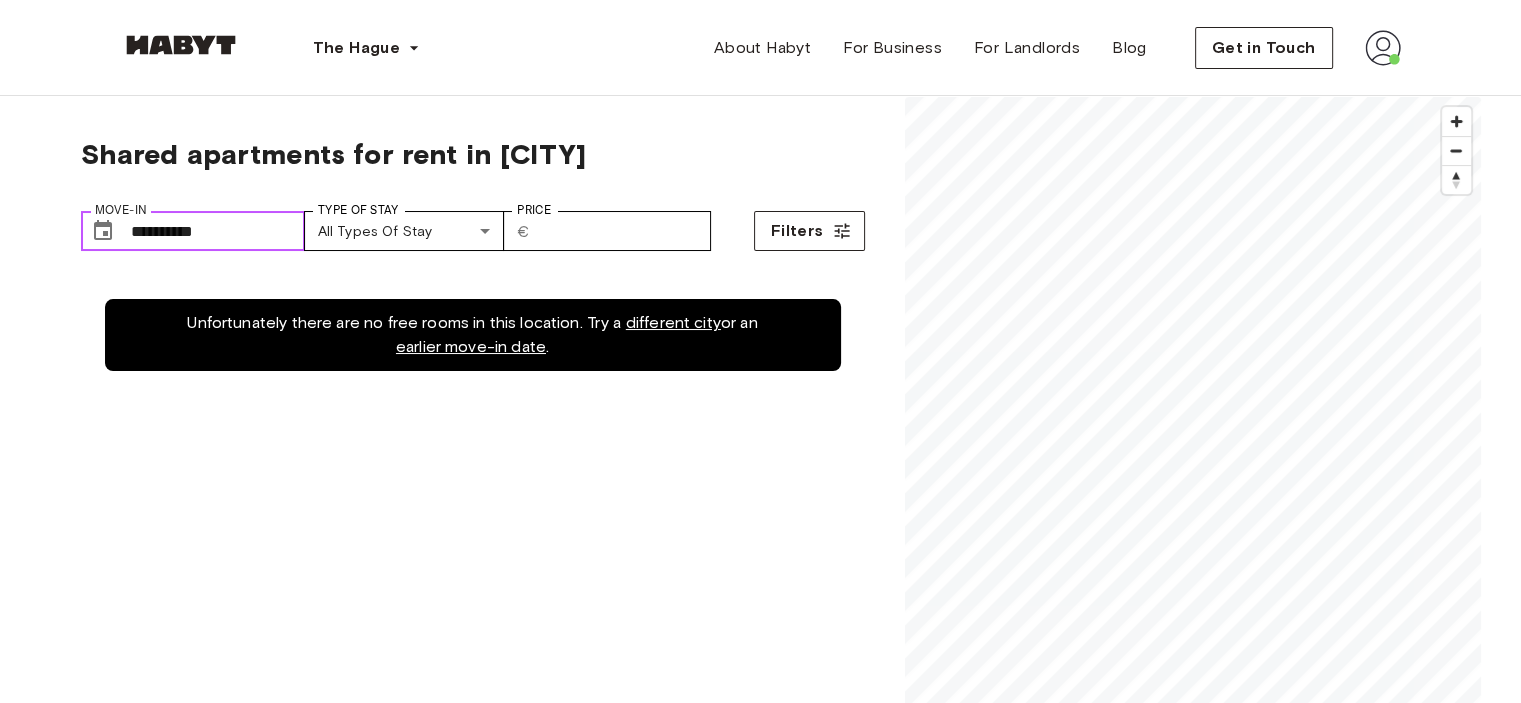 click on "**********" at bounding box center (218, 231) 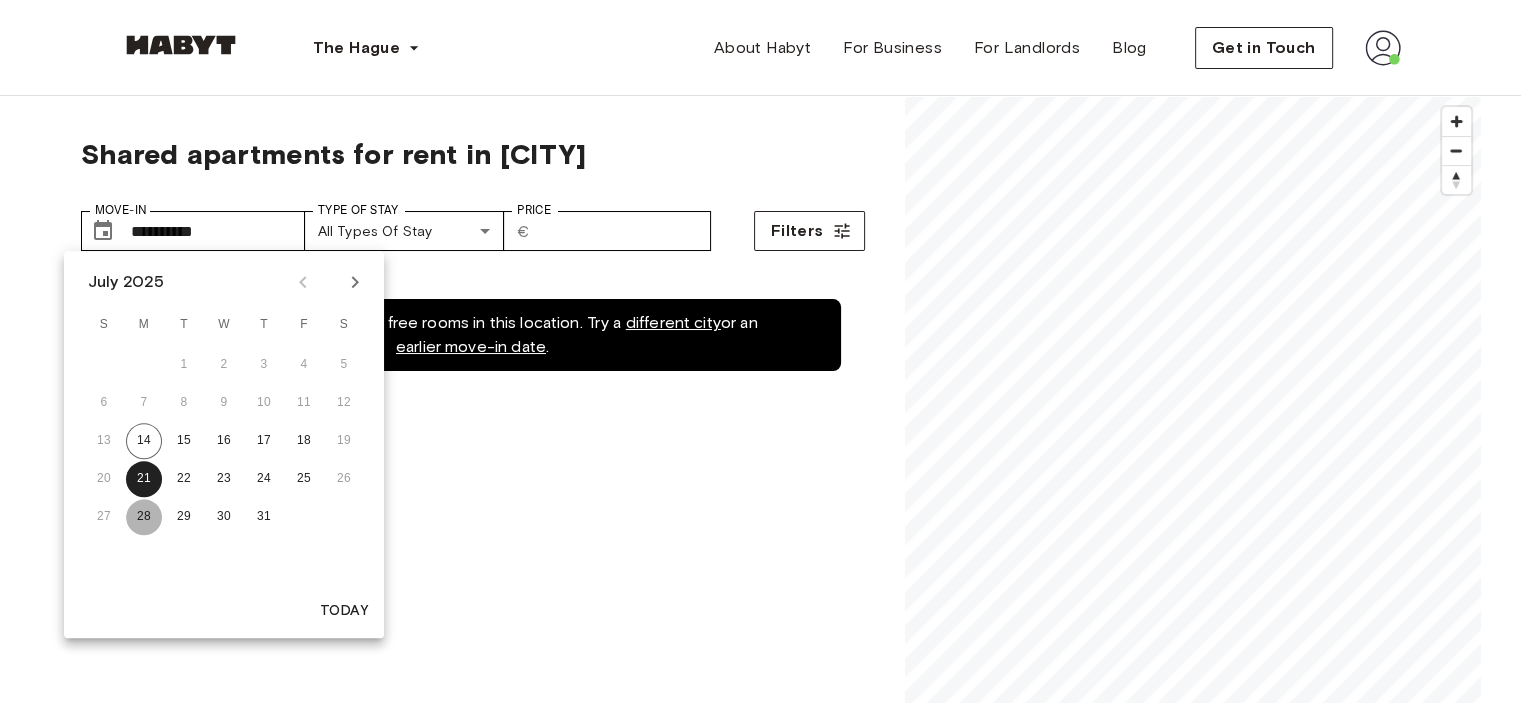 click on "28" at bounding box center [144, 517] 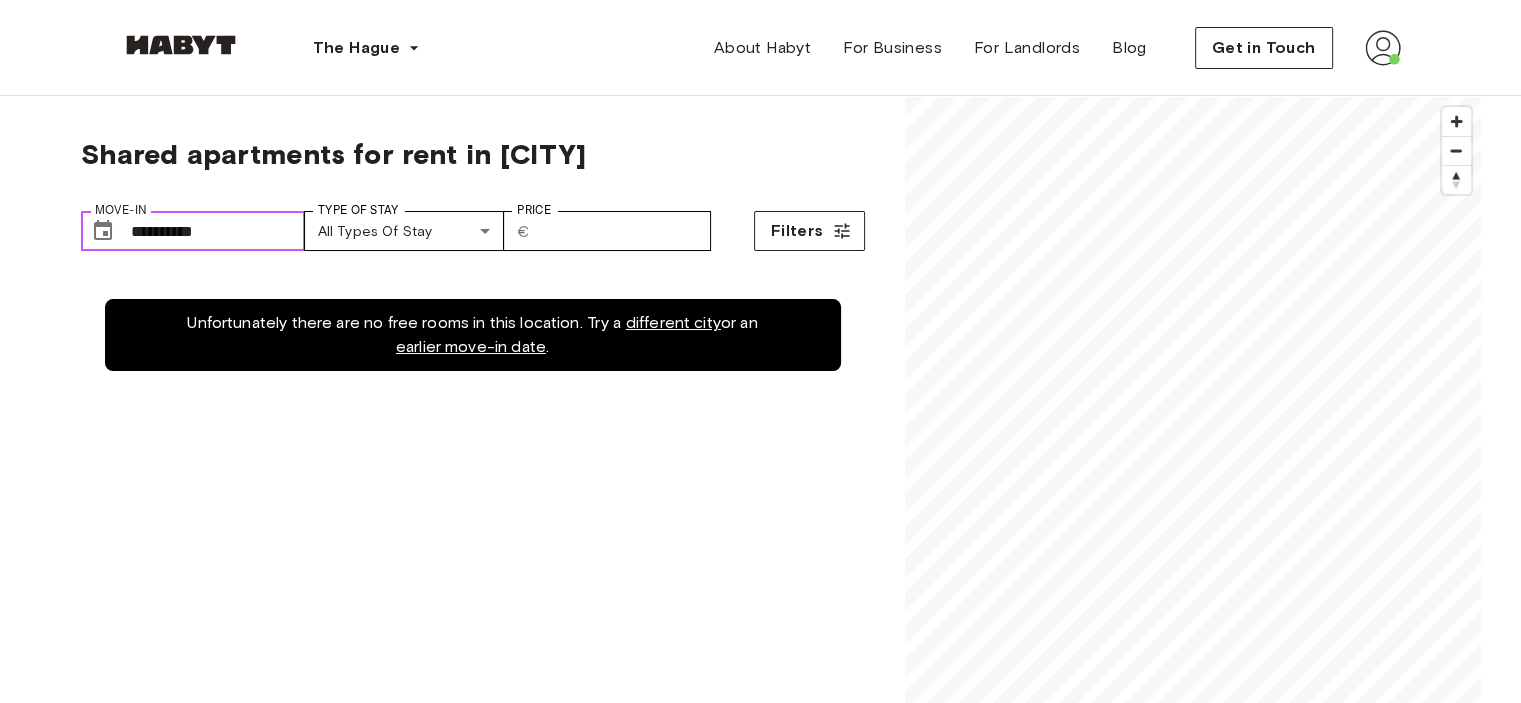 click on "**********" at bounding box center (218, 231) 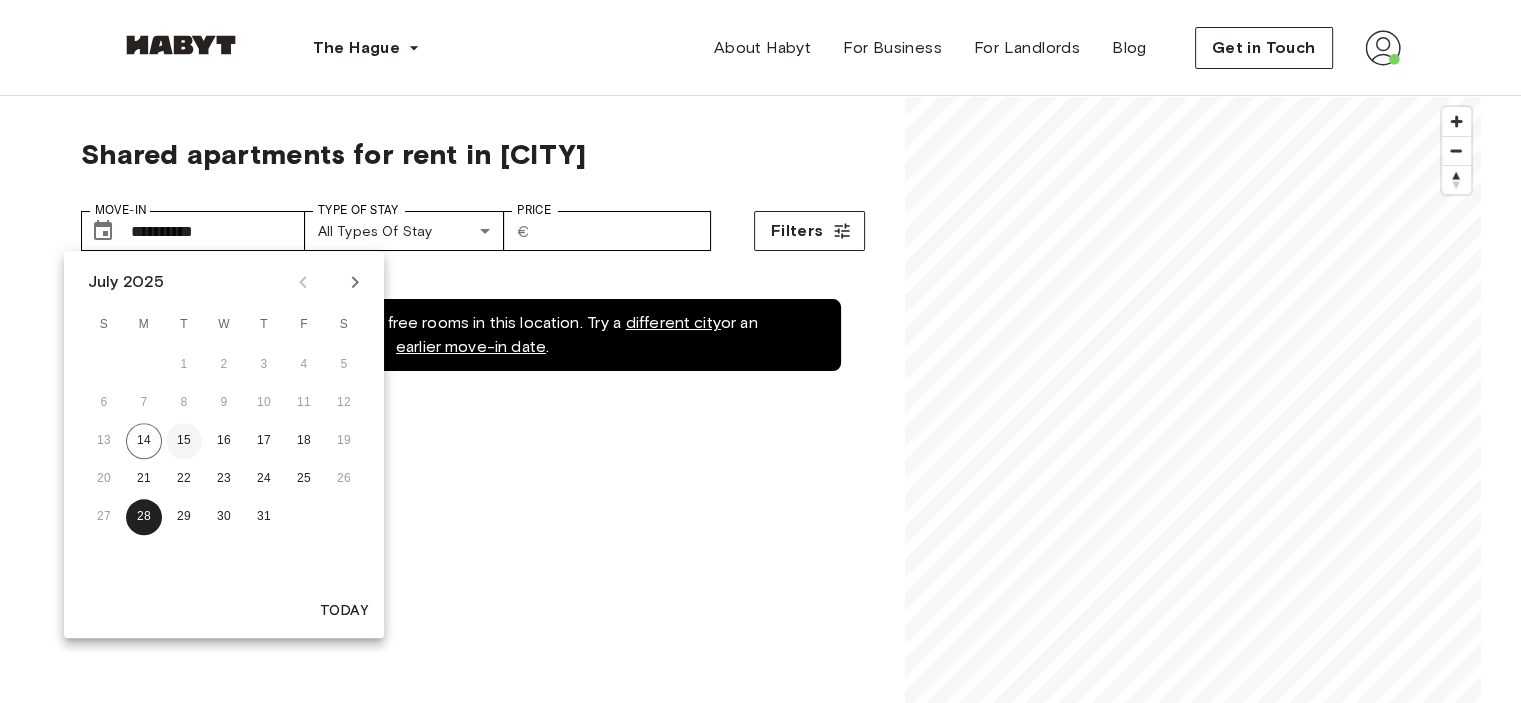 click on "15" at bounding box center (184, 441) 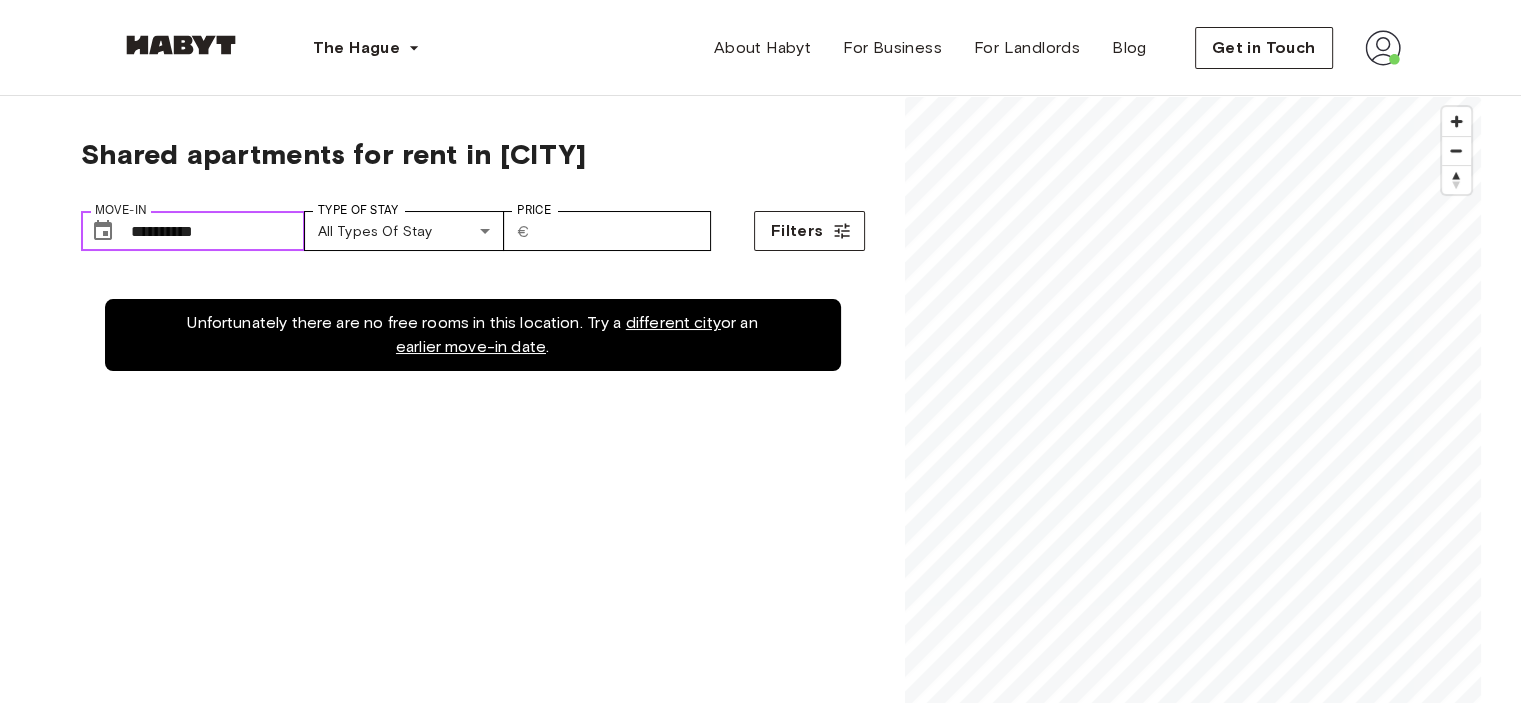 click on "**********" at bounding box center (218, 231) 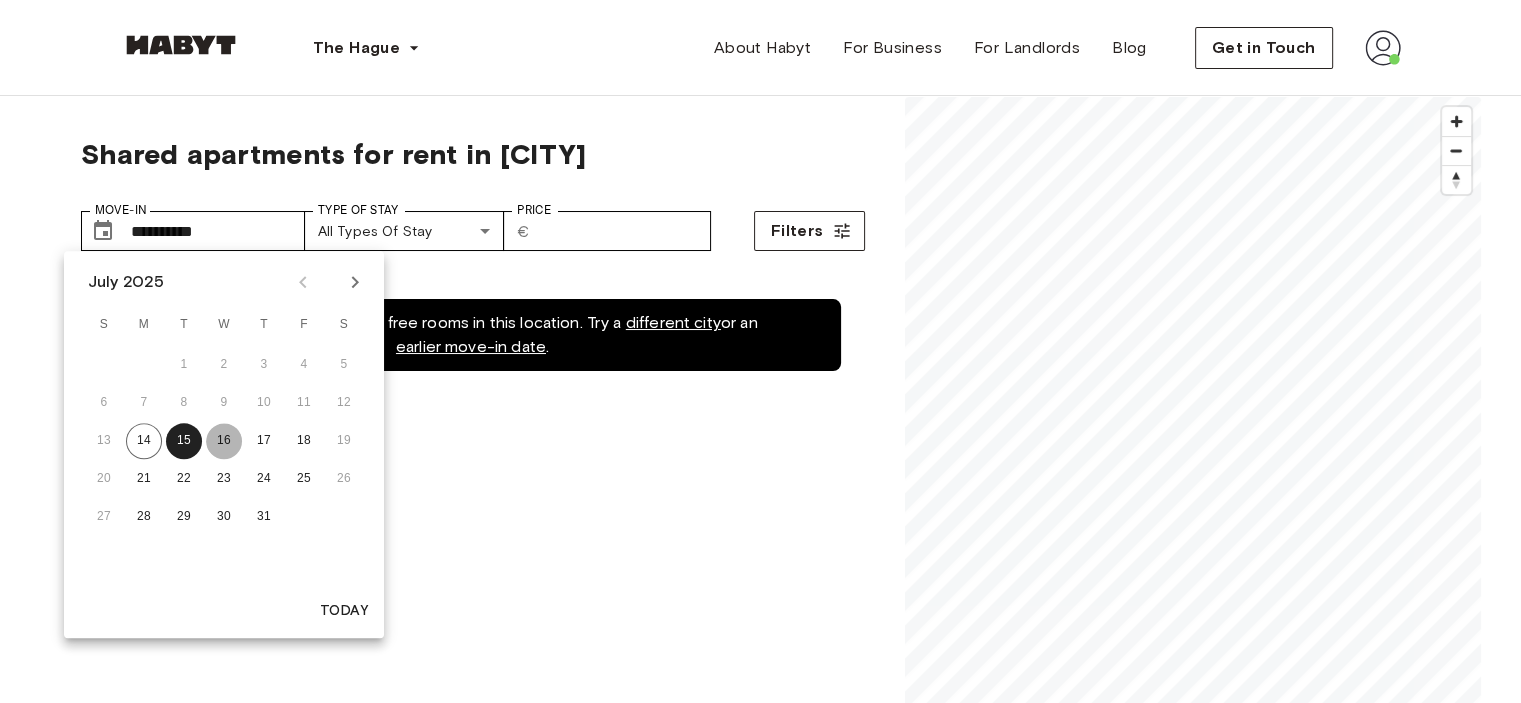 click on "16" at bounding box center (224, 441) 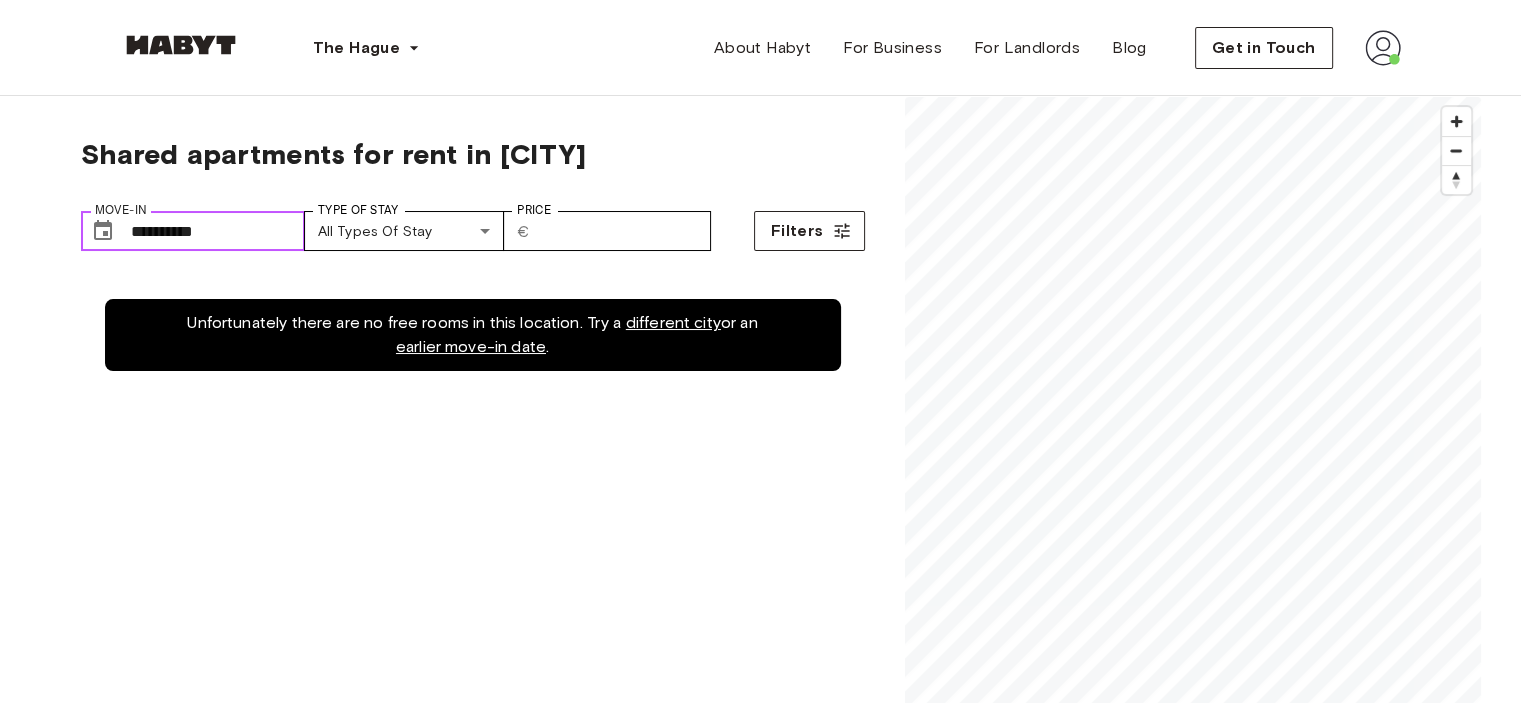 click on "**********" at bounding box center (218, 231) 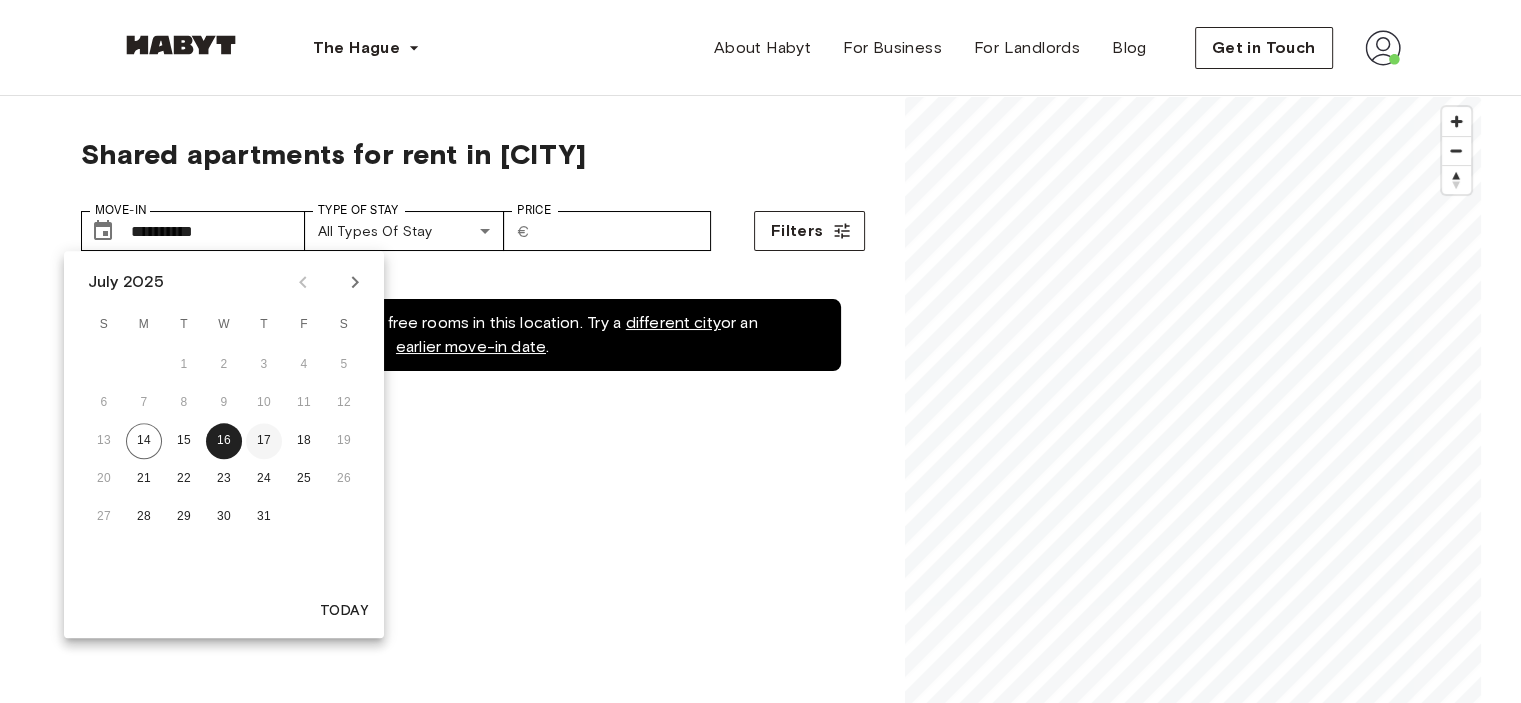 click on "17" at bounding box center [264, 441] 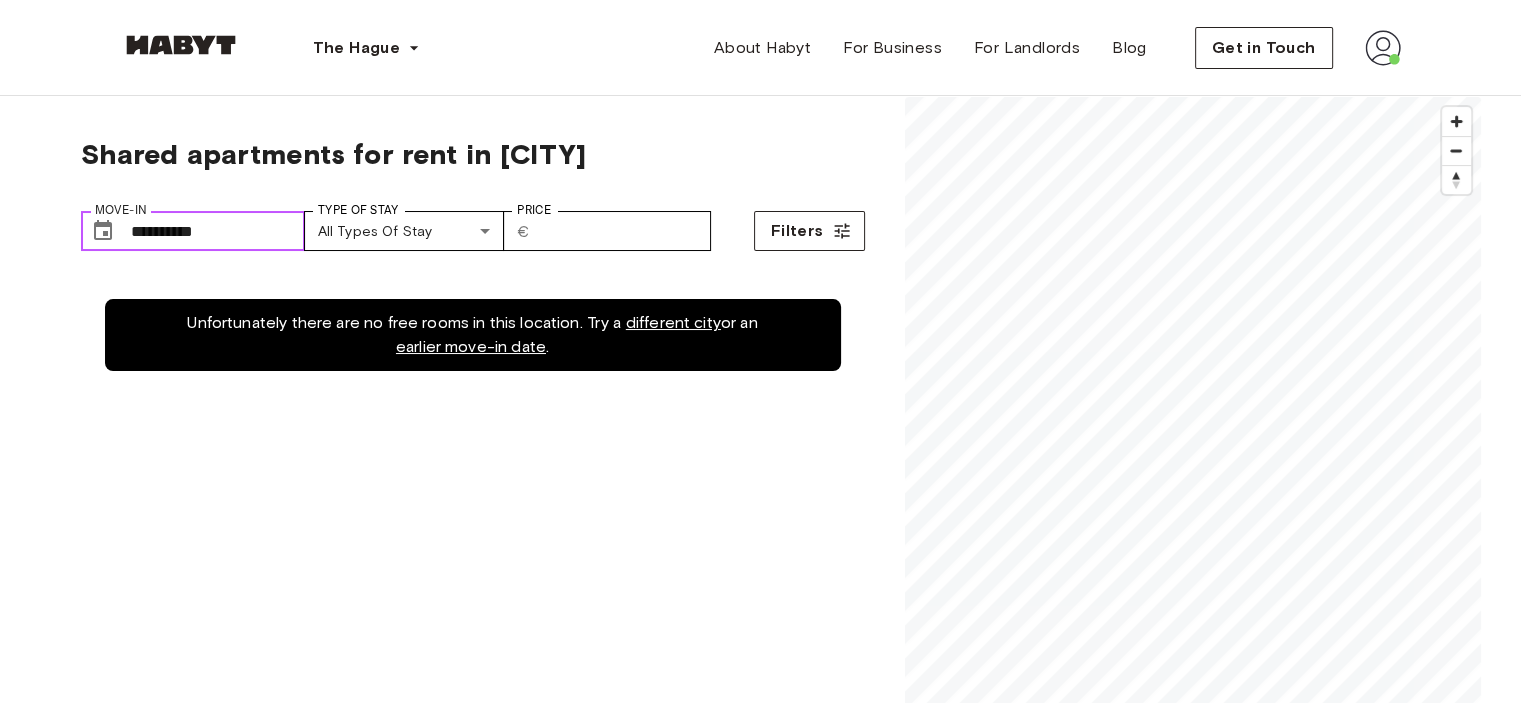 click on "**********" at bounding box center [218, 231] 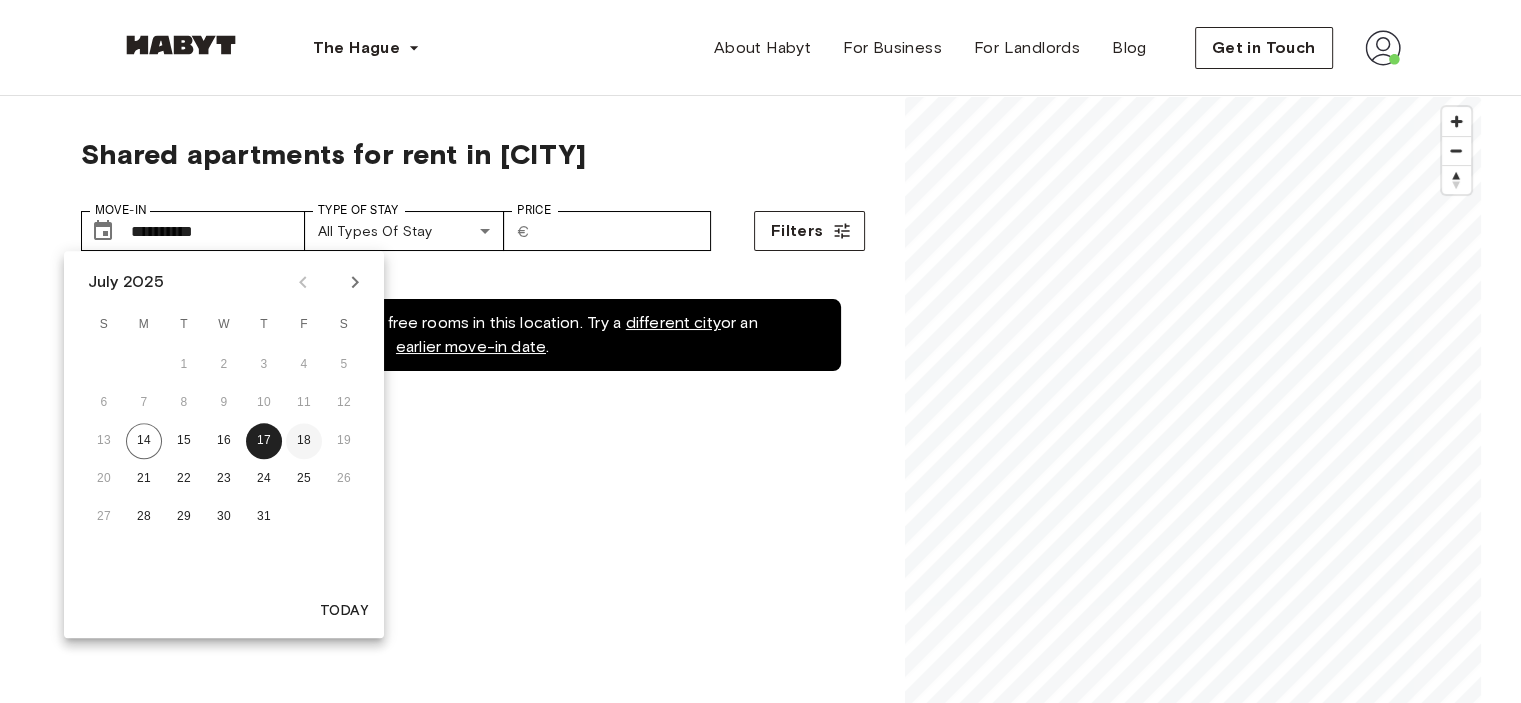 click on "18" at bounding box center [304, 441] 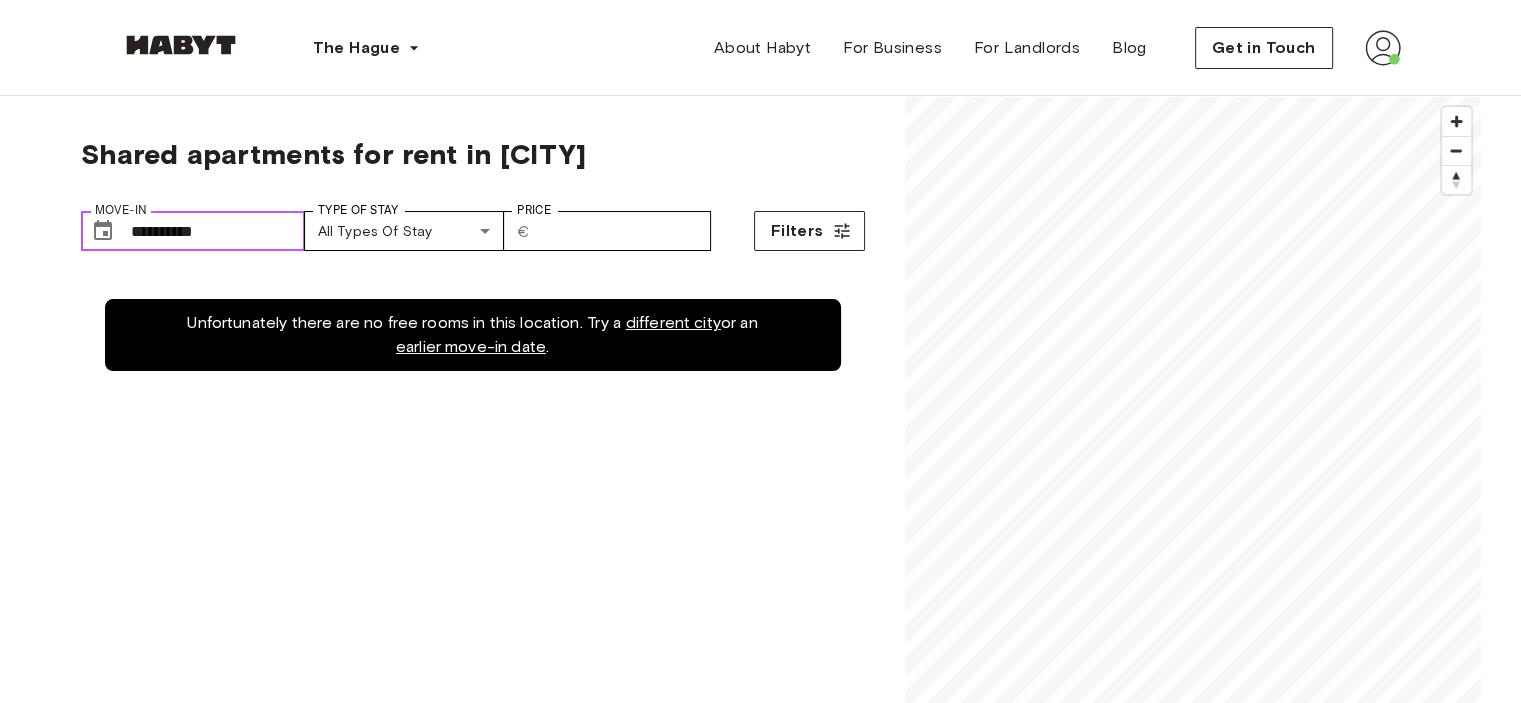 click on "**********" at bounding box center (218, 231) 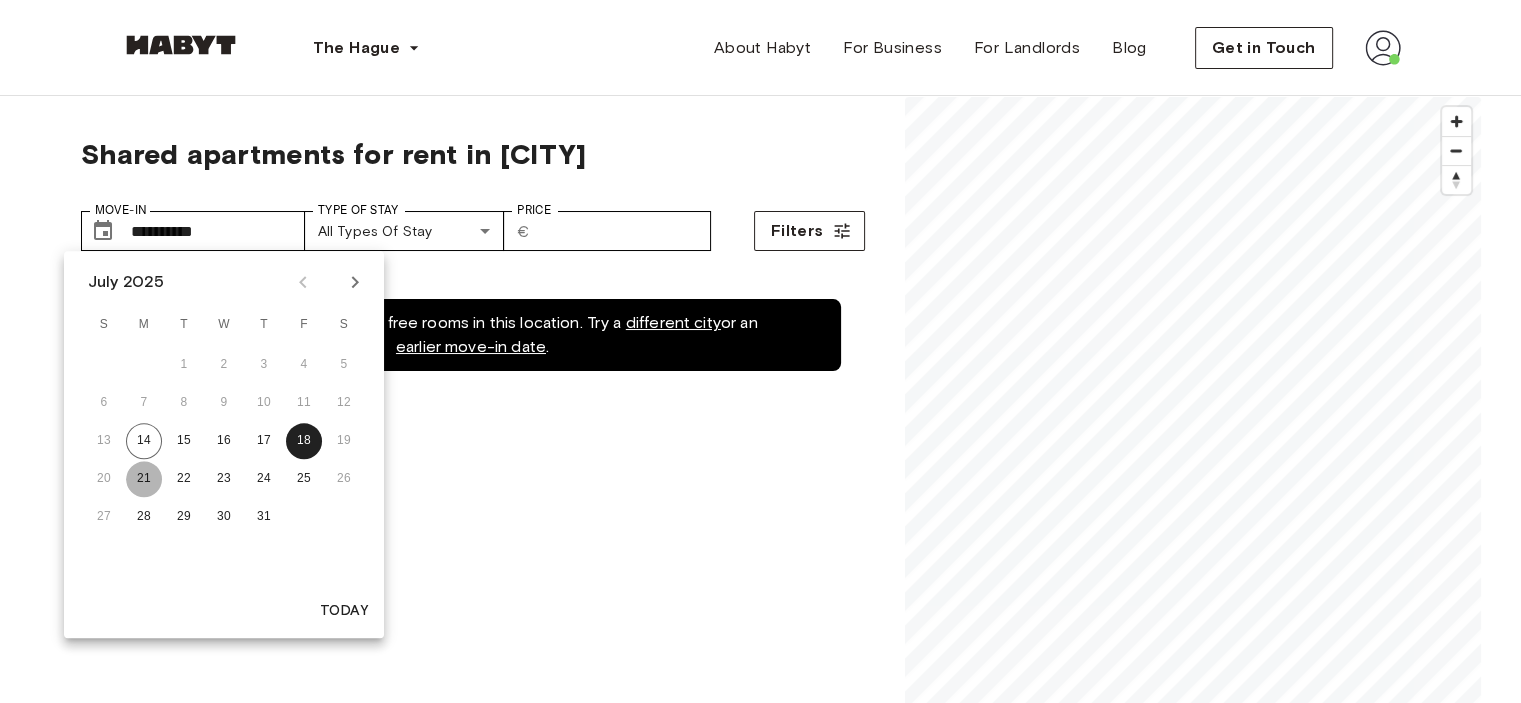 click on "21" at bounding box center [144, 479] 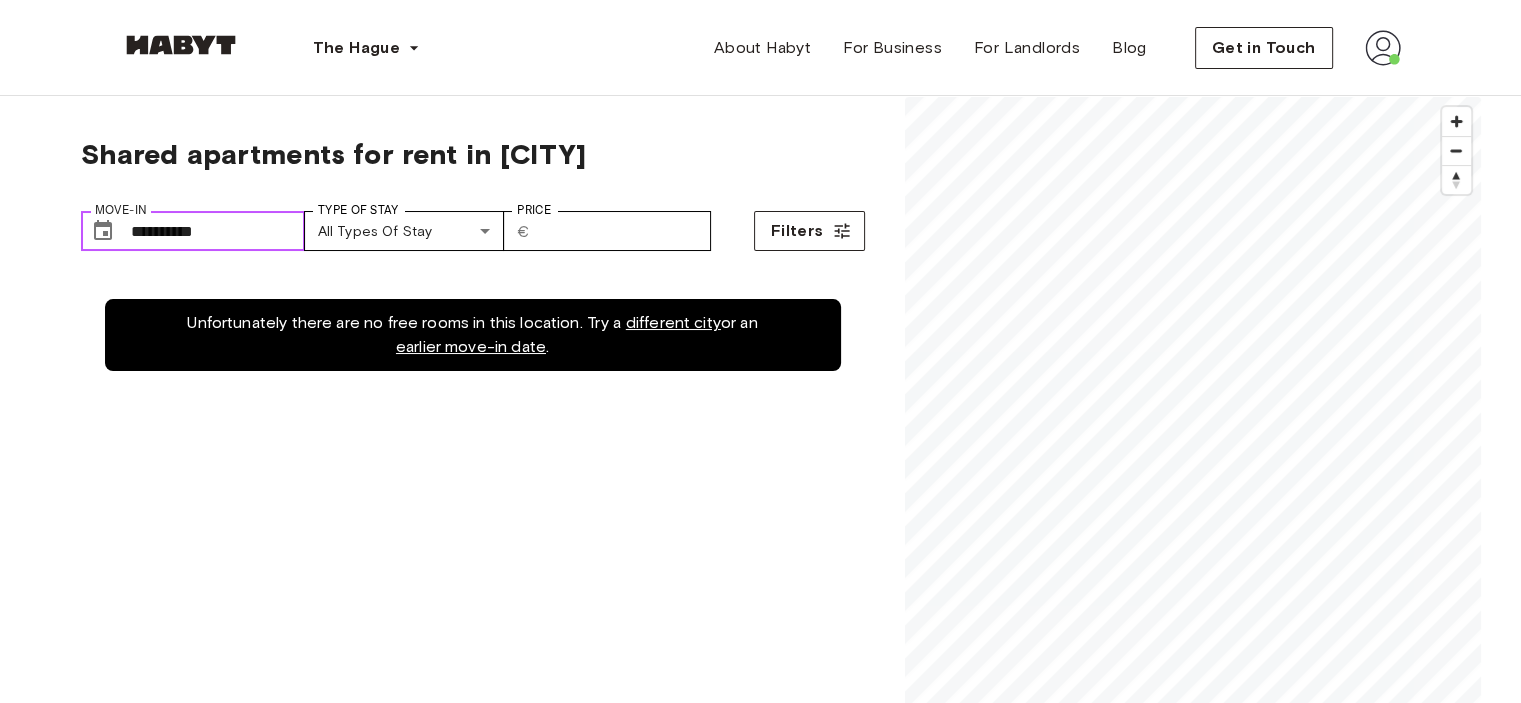 click on "**********" at bounding box center [218, 231] 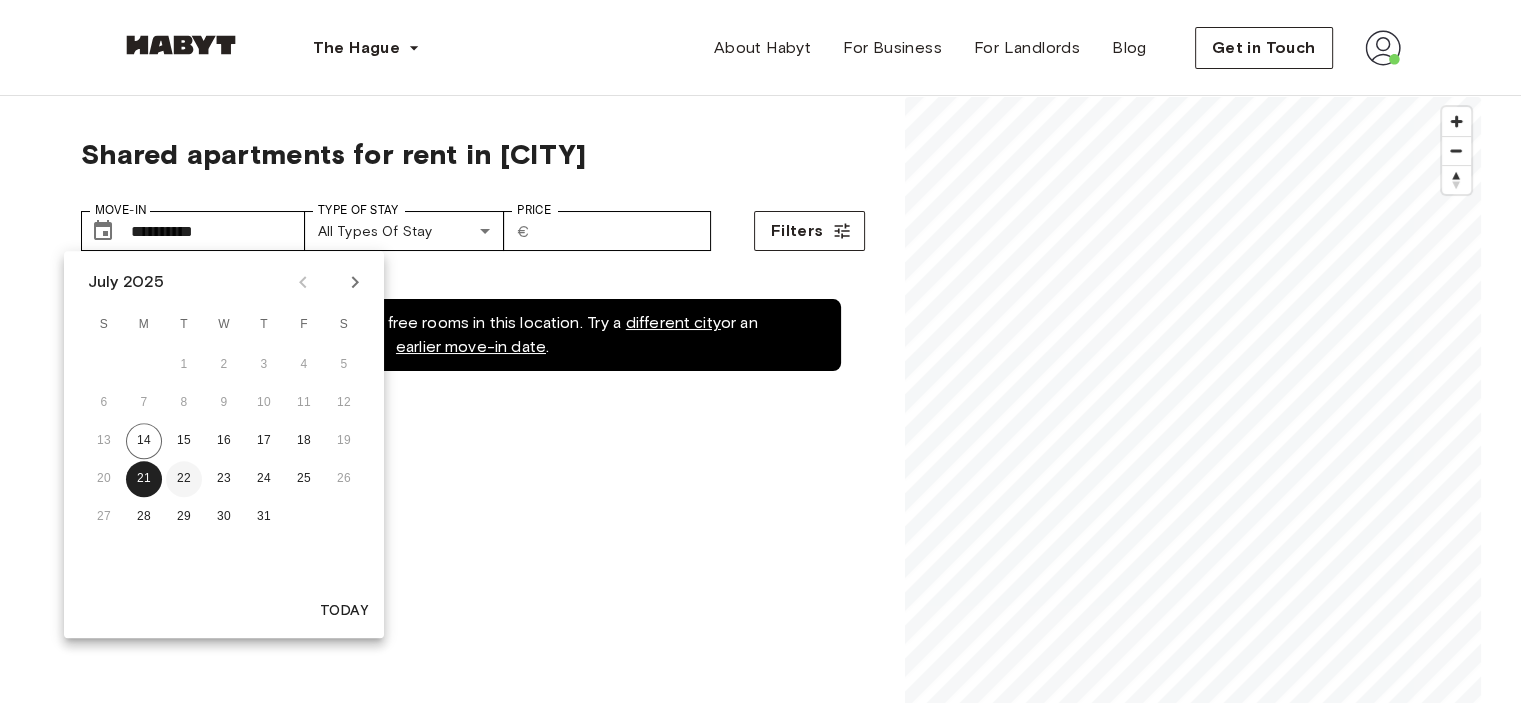 click on "22" at bounding box center (184, 479) 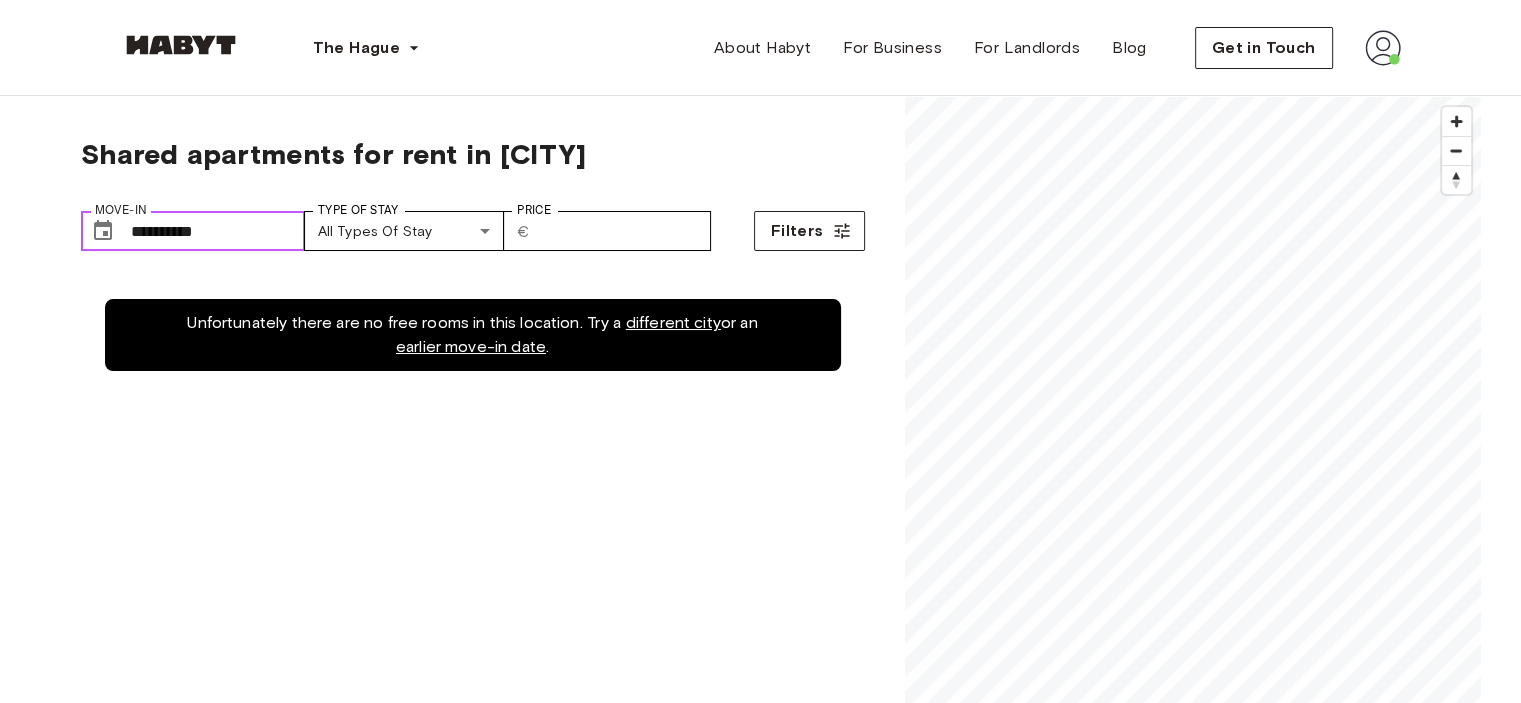 click on "**********" at bounding box center [218, 231] 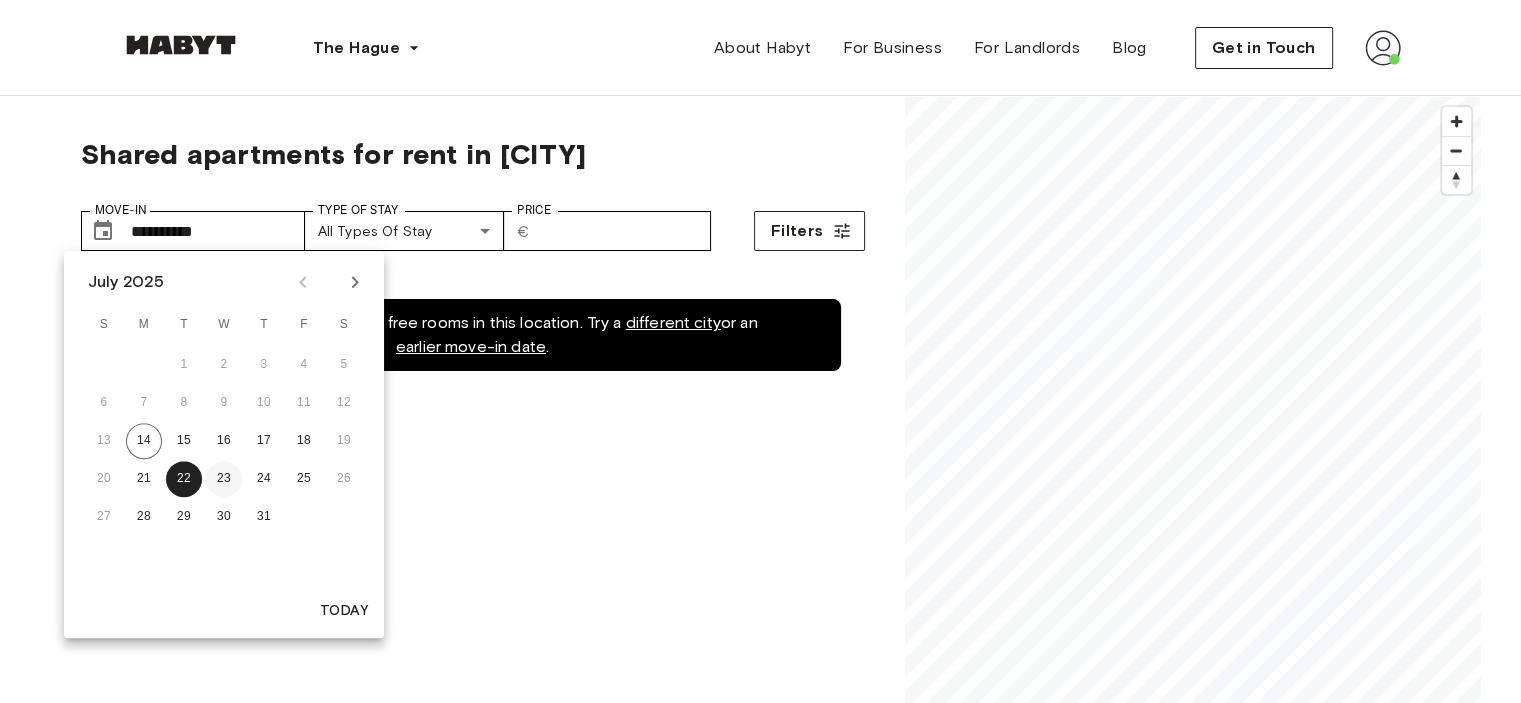 click on "23" at bounding box center (224, 479) 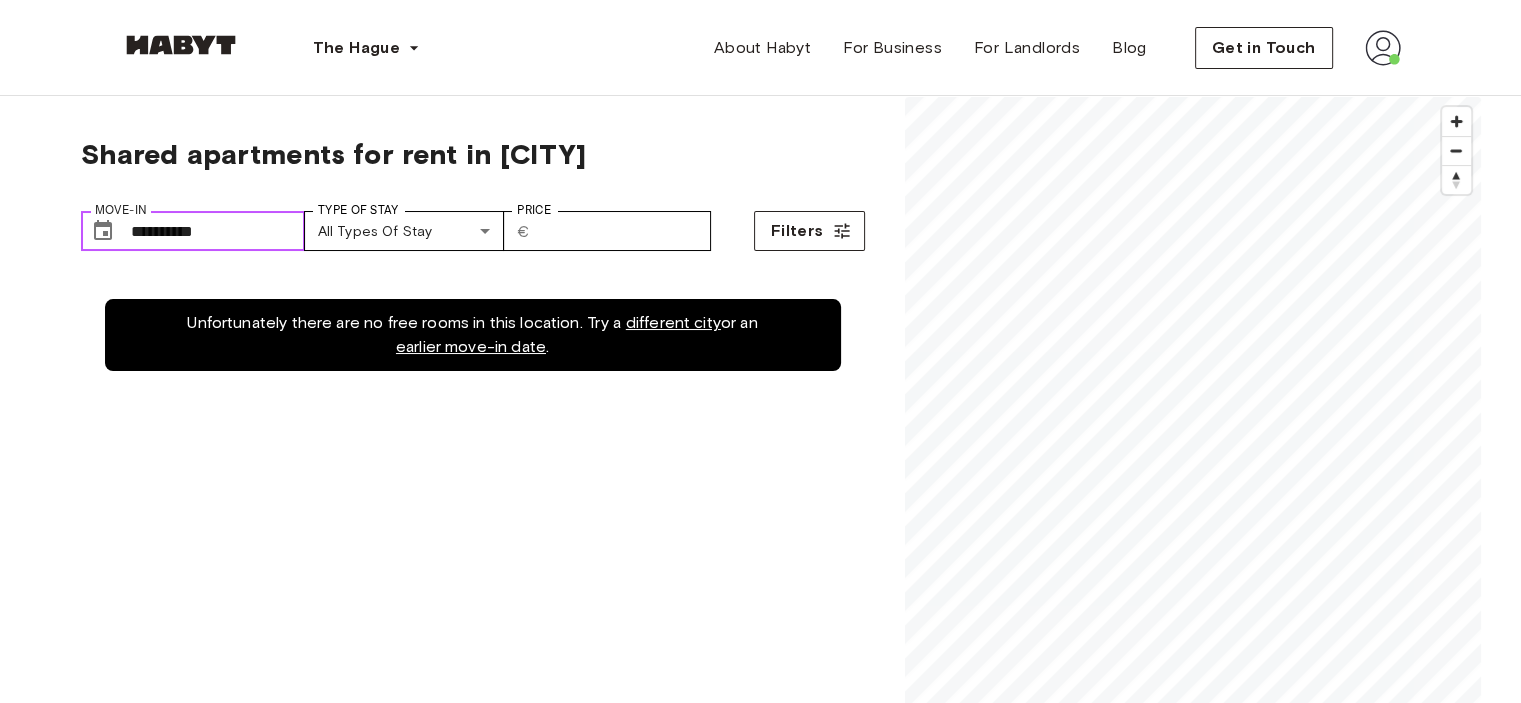 click on "**********" at bounding box center (218, 231) 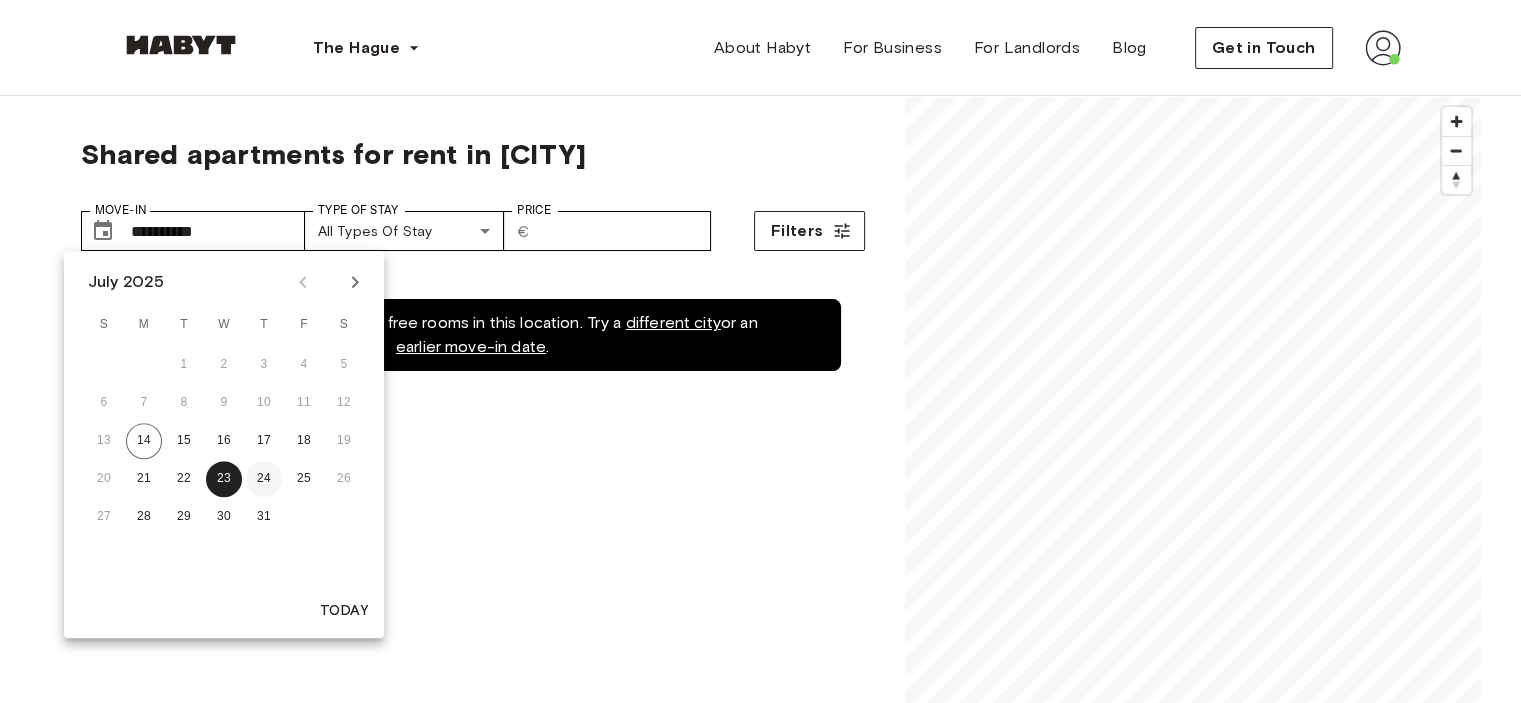 click on "24" at bounding box center (264, 479) 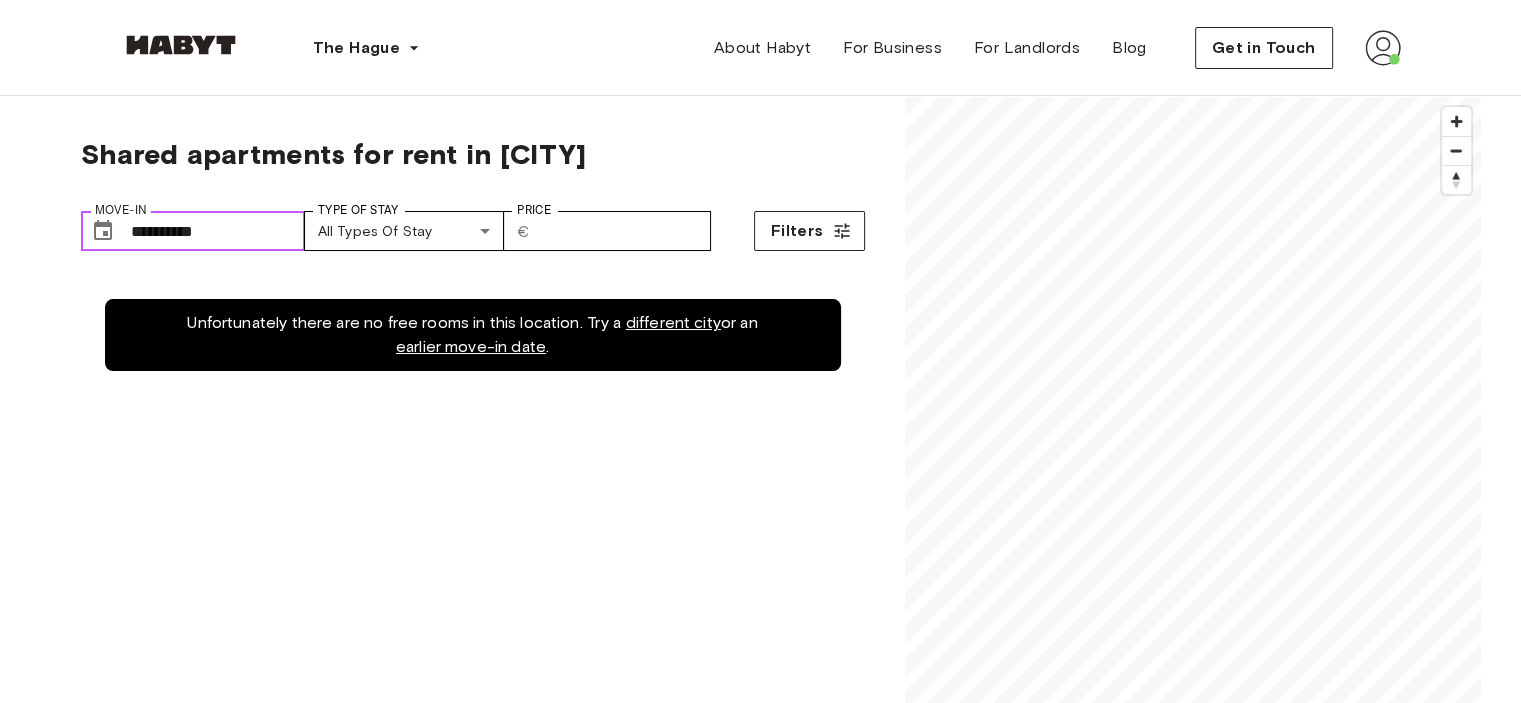 click on "**********" at bounding box center (218, 231) 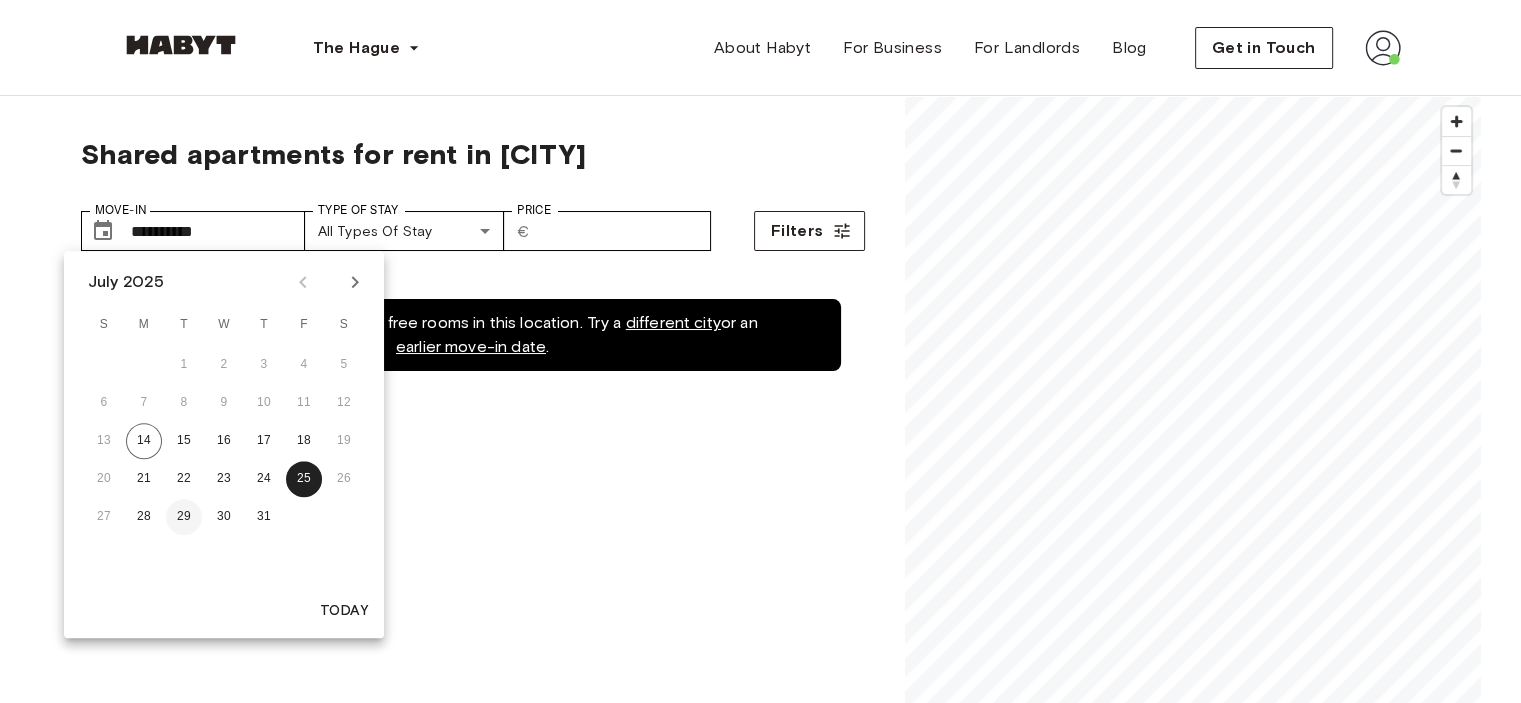 click on "29" at bounding box center [184, 517] 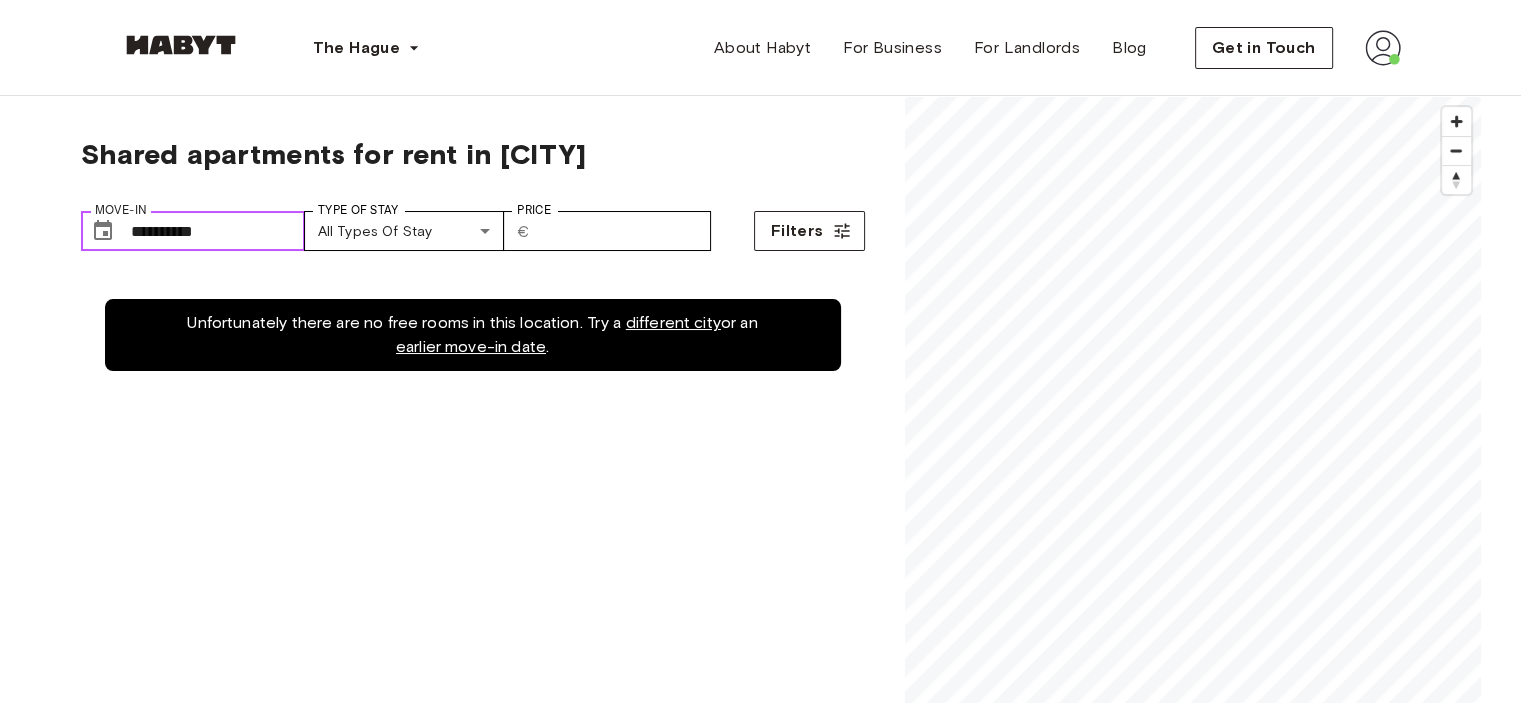 click on "**********" at bounding box center [218, 231] 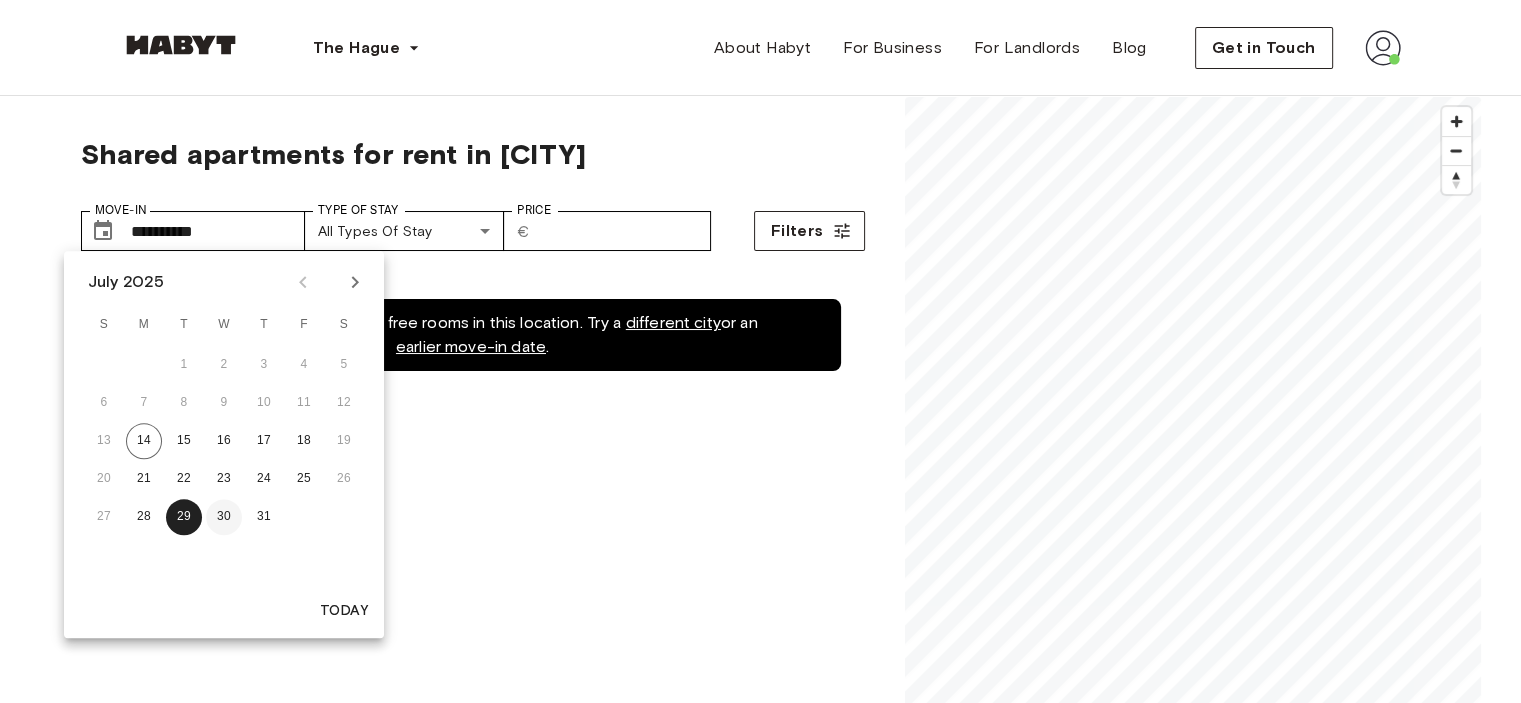 click on "30" at bounding box center [224, 517] 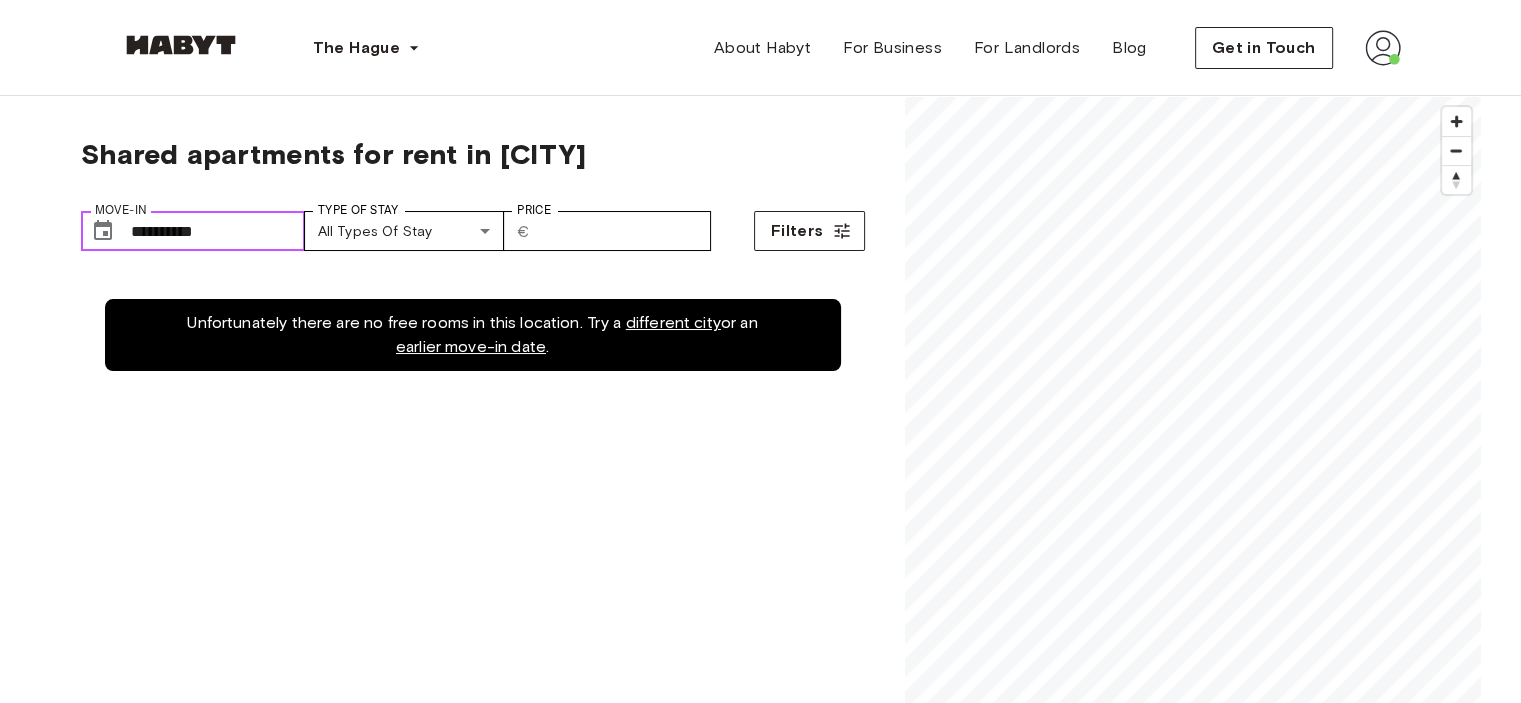 click on "**********" at bounding box center [218, 231] 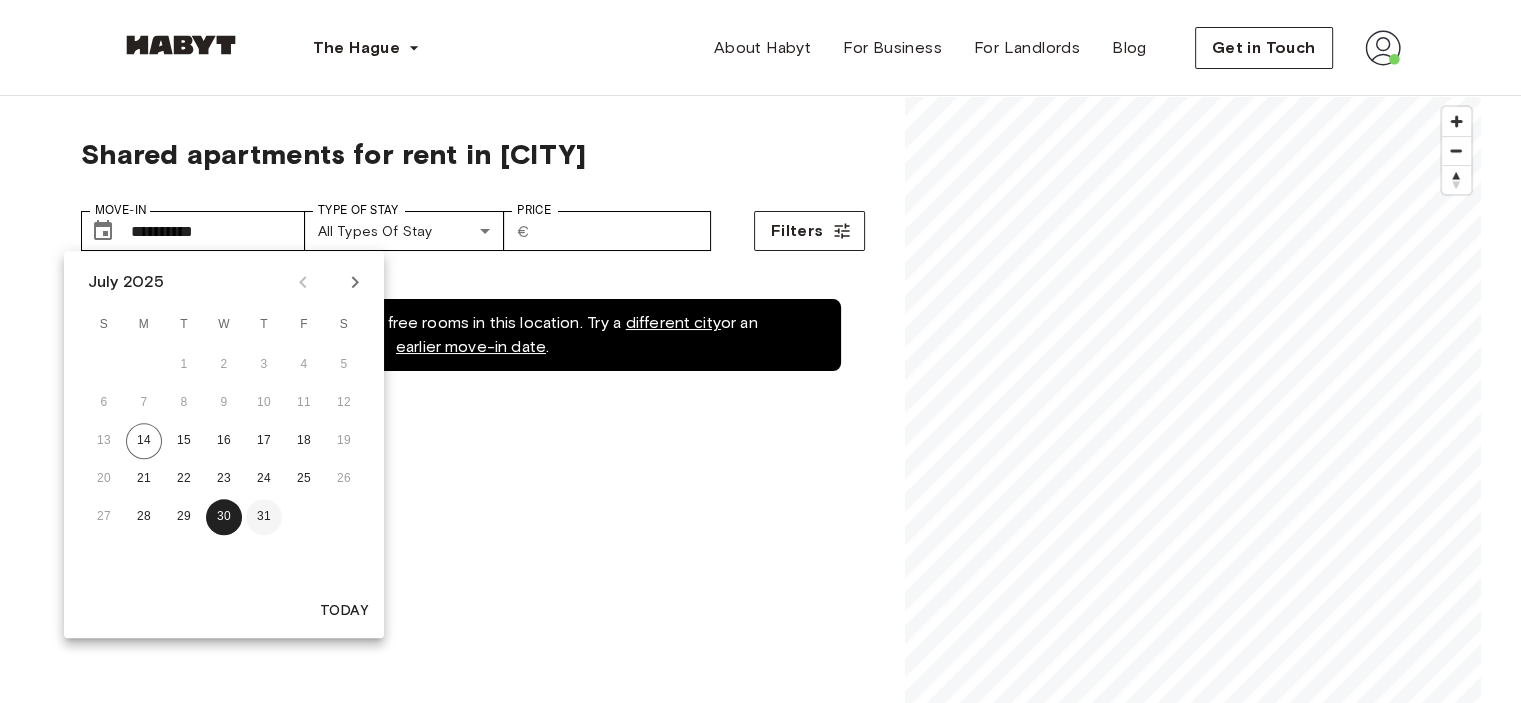 click on "31" at bounding box center (264, 517) 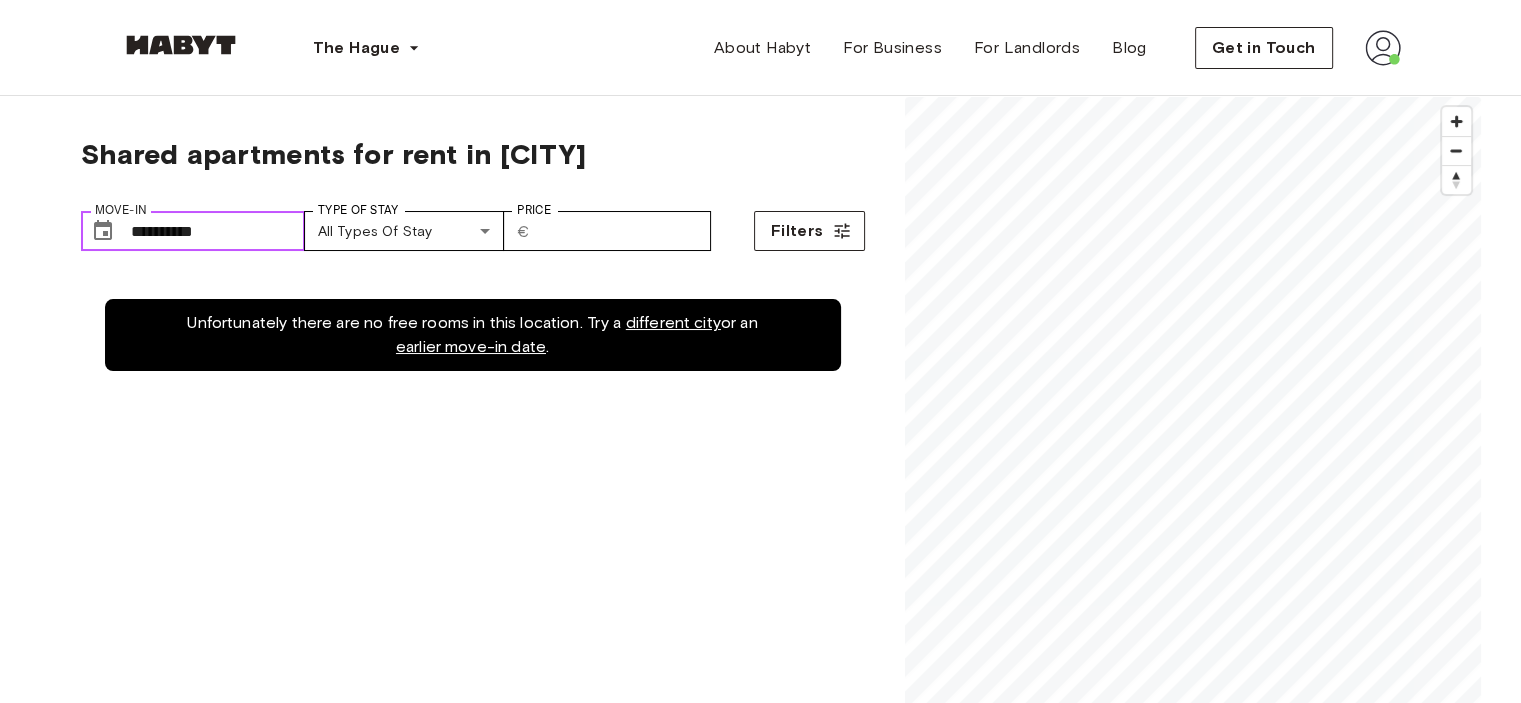 click on "**********" at bounding box center (218, 231) 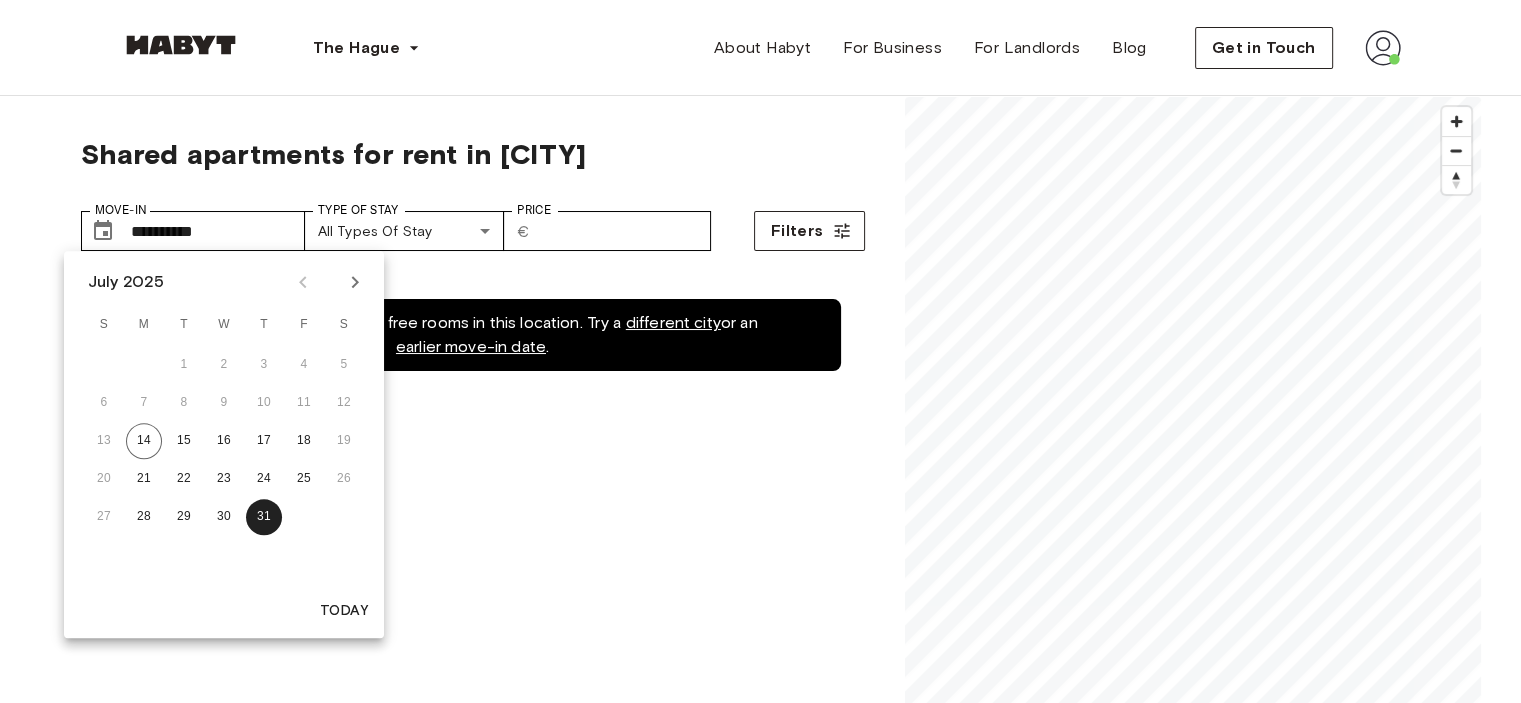 click 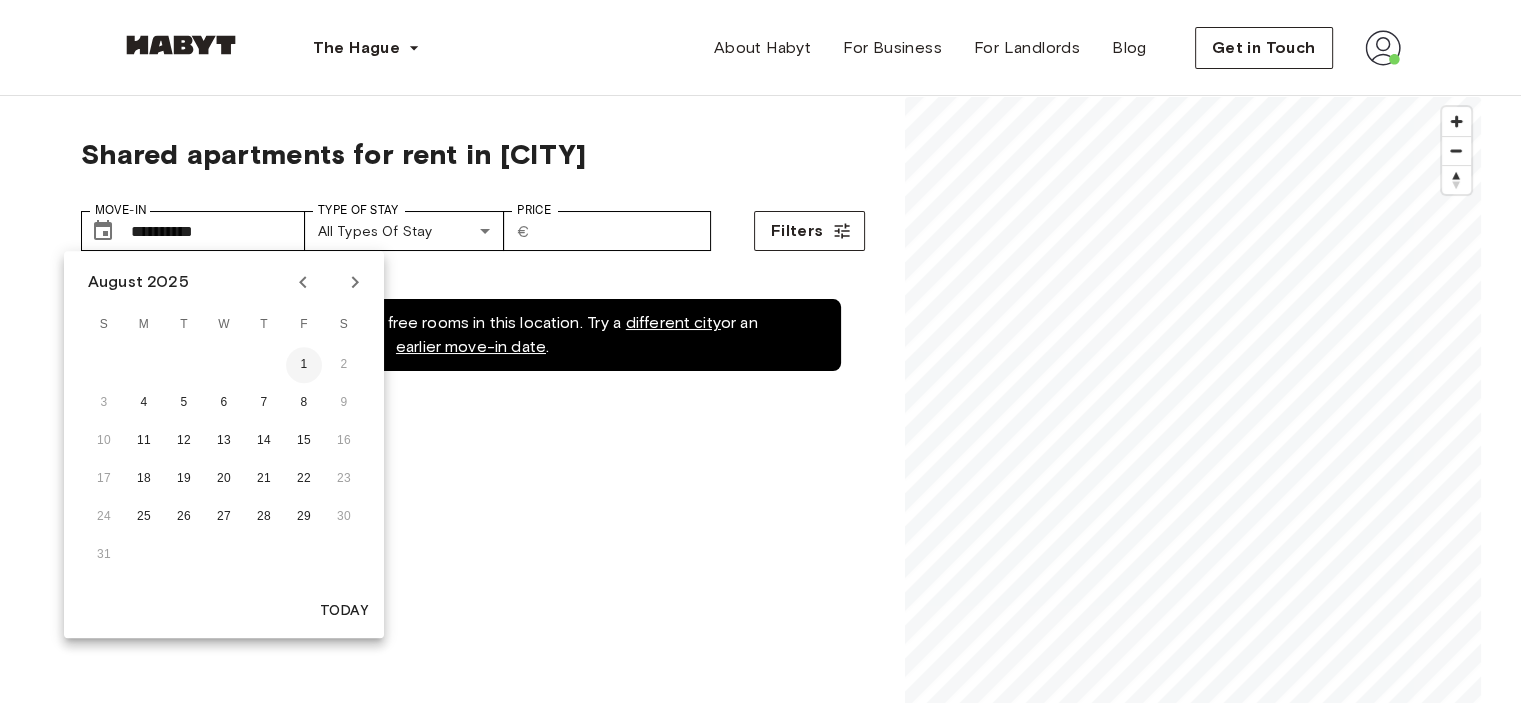 click on "1" at bounding box center (304, 365) 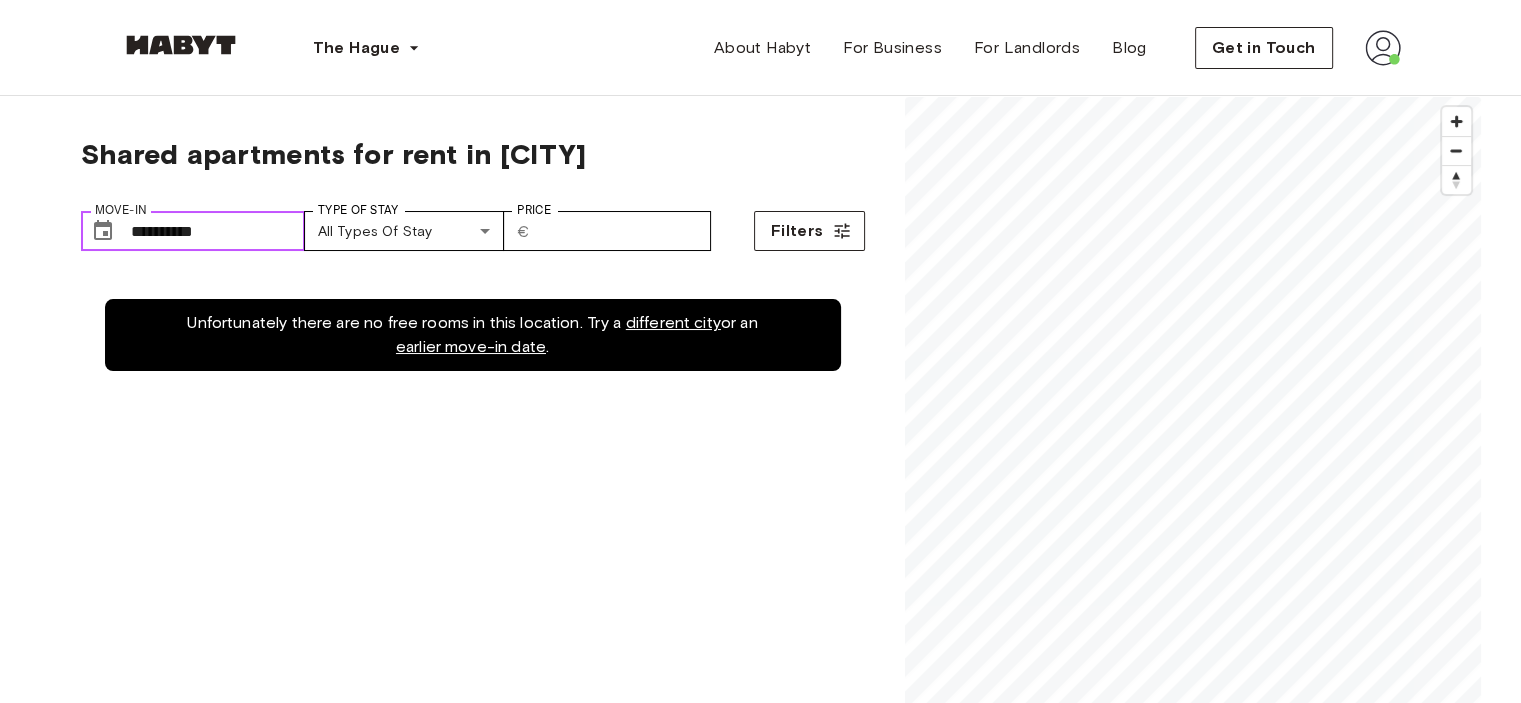 click on "**********" at bounding box center [218, 231] 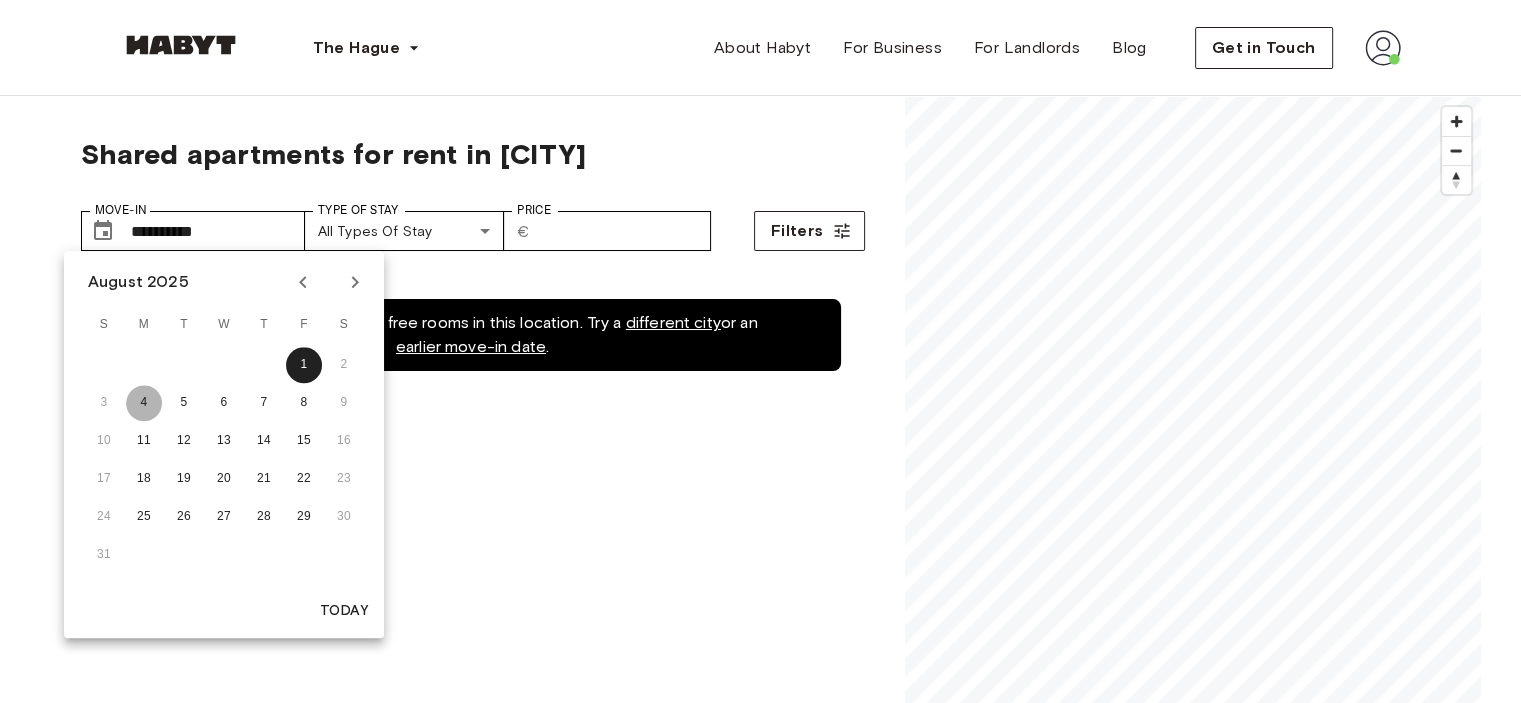 click on "4" at bounding box center (144, 403) 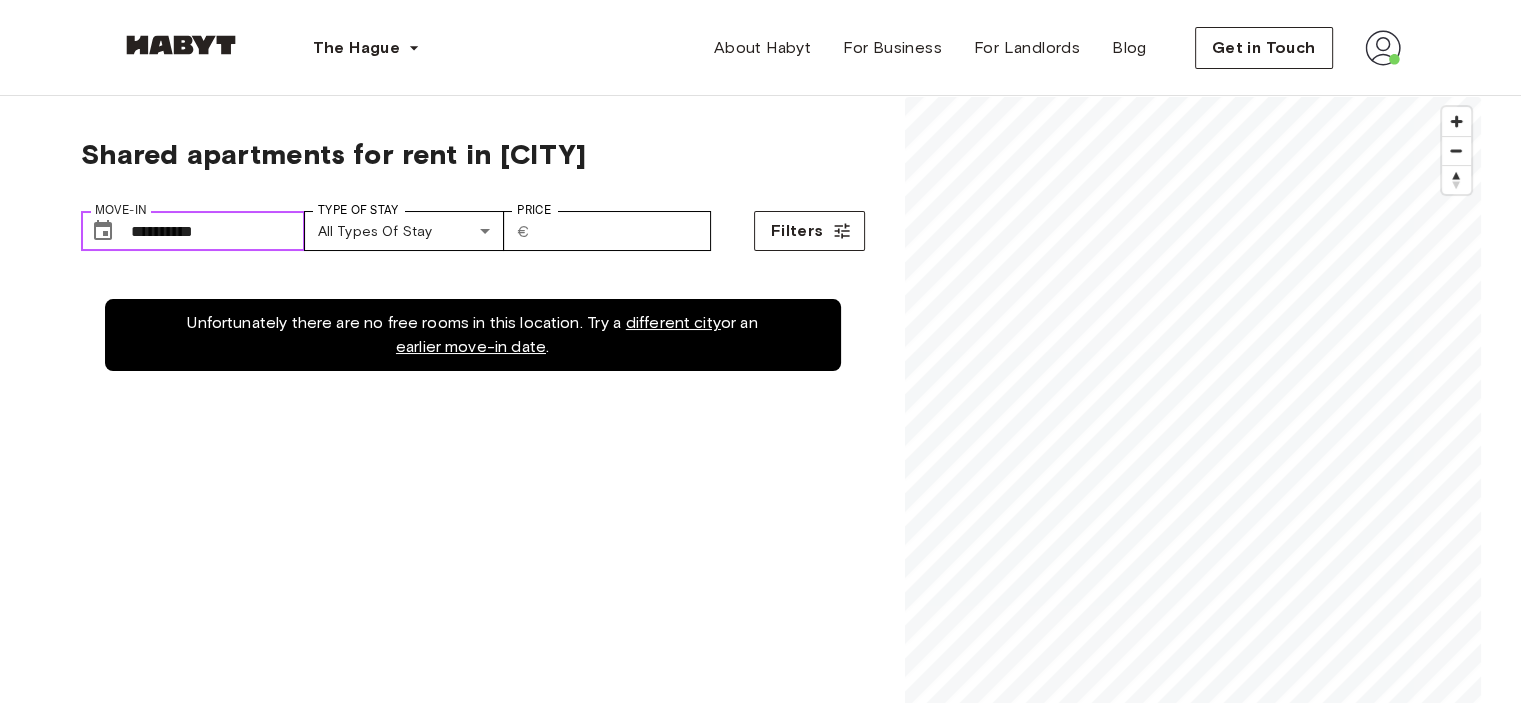click on "**********" at bounding box center (218, 231) 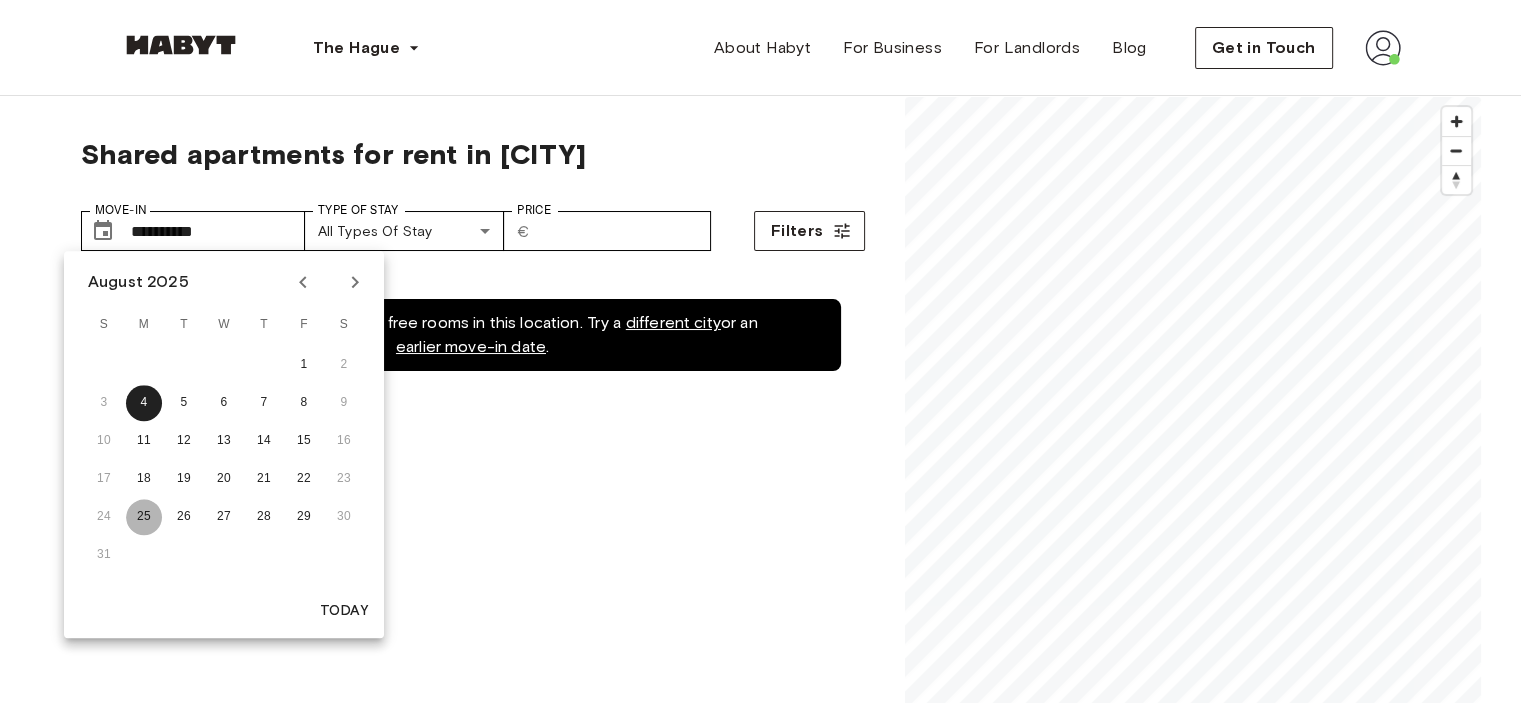 click on "25" at bounding box center (144, 517) 